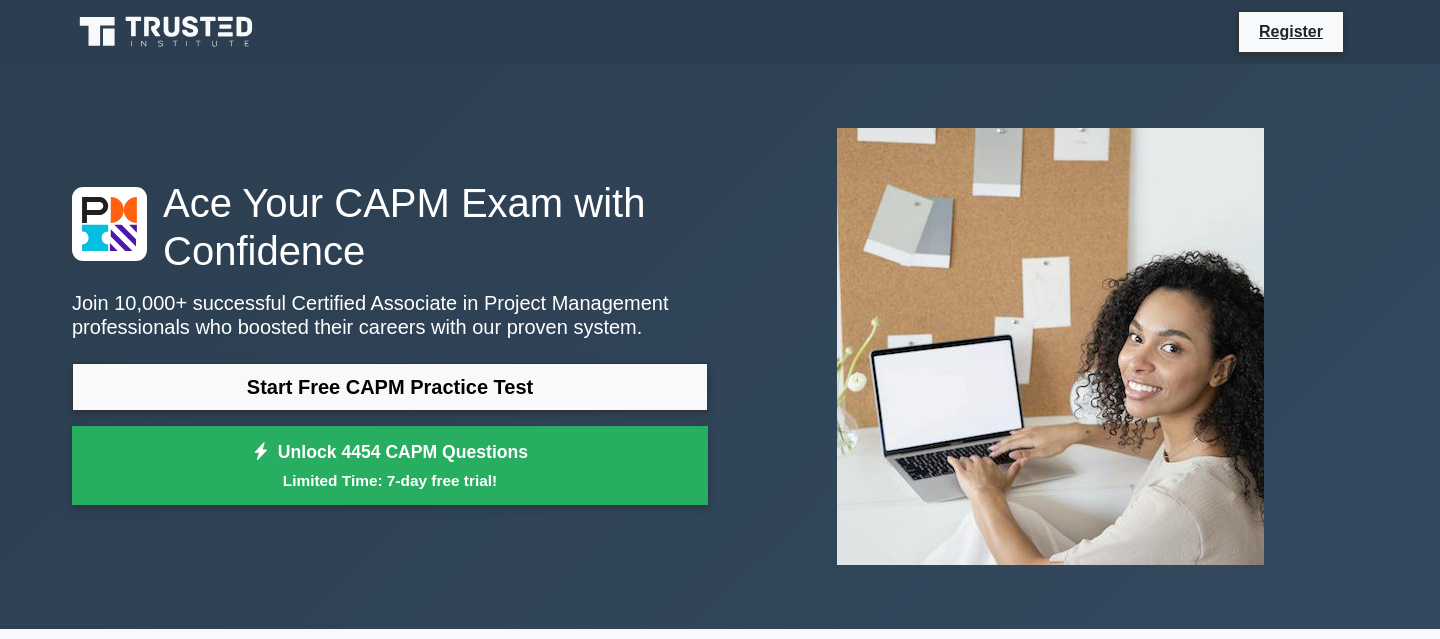 scroll, scrollTop: 0, scrollLeft: 0, axis: both 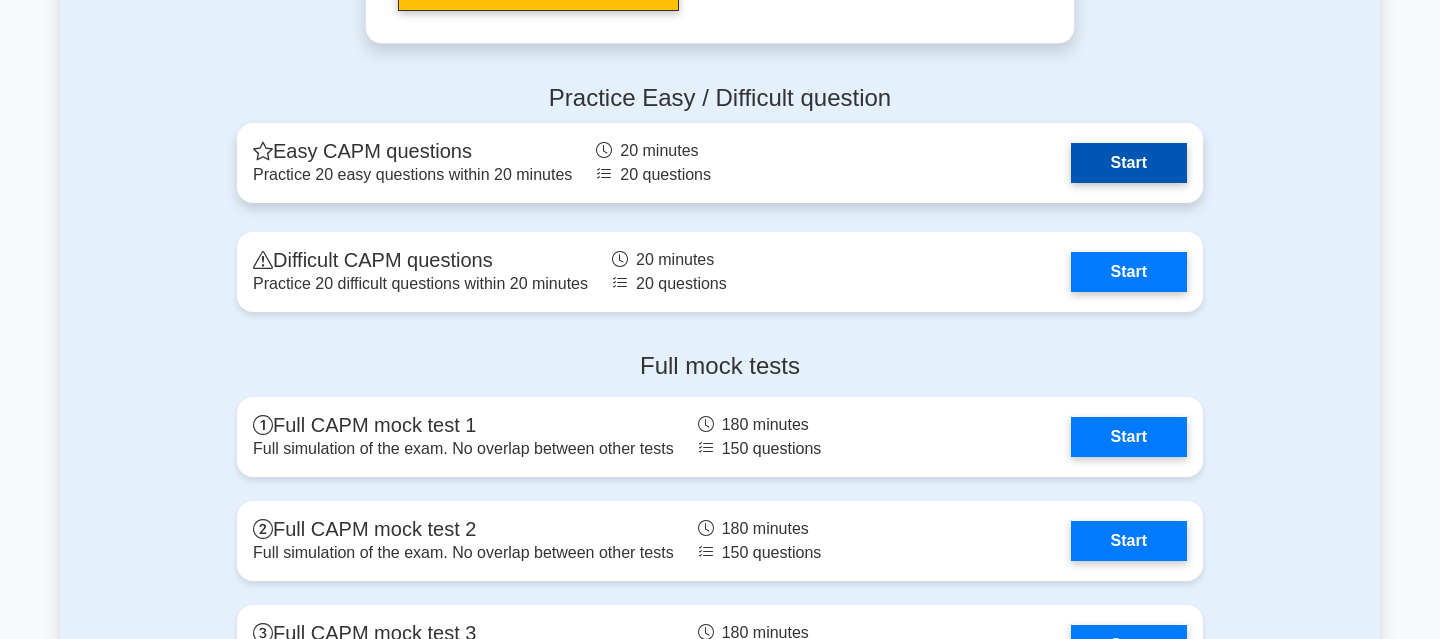 click on "Start" at bounding box center [1129, 163] 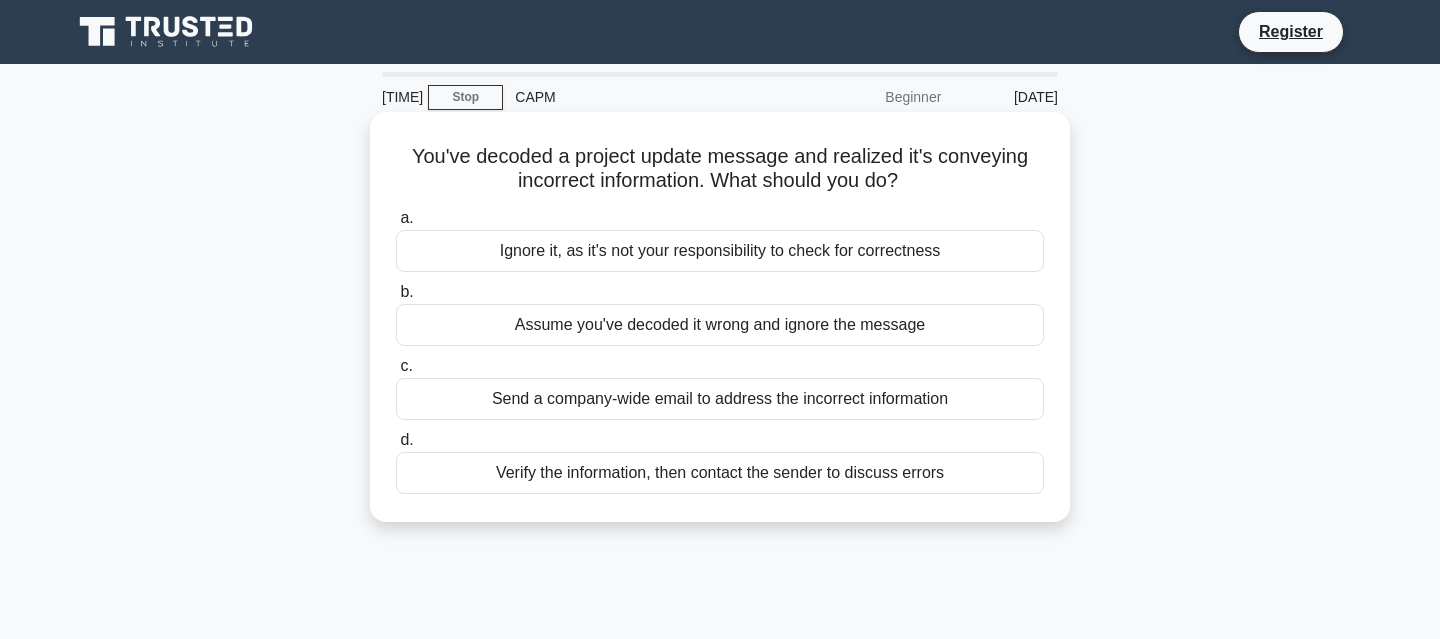 scroll, scrollTop: 0, scrollLeft: 0, axis: both 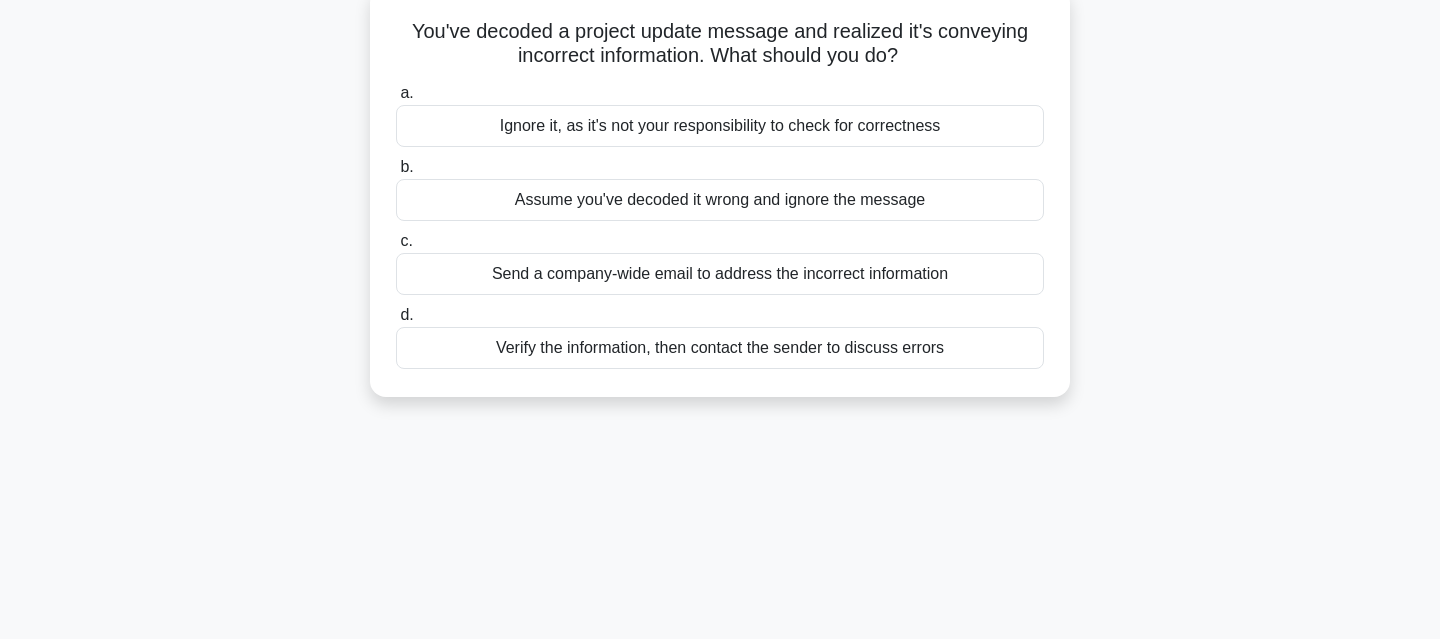 click on "Verify the information, then contact the sender to discuss errors" at bounding box center [720, 348] 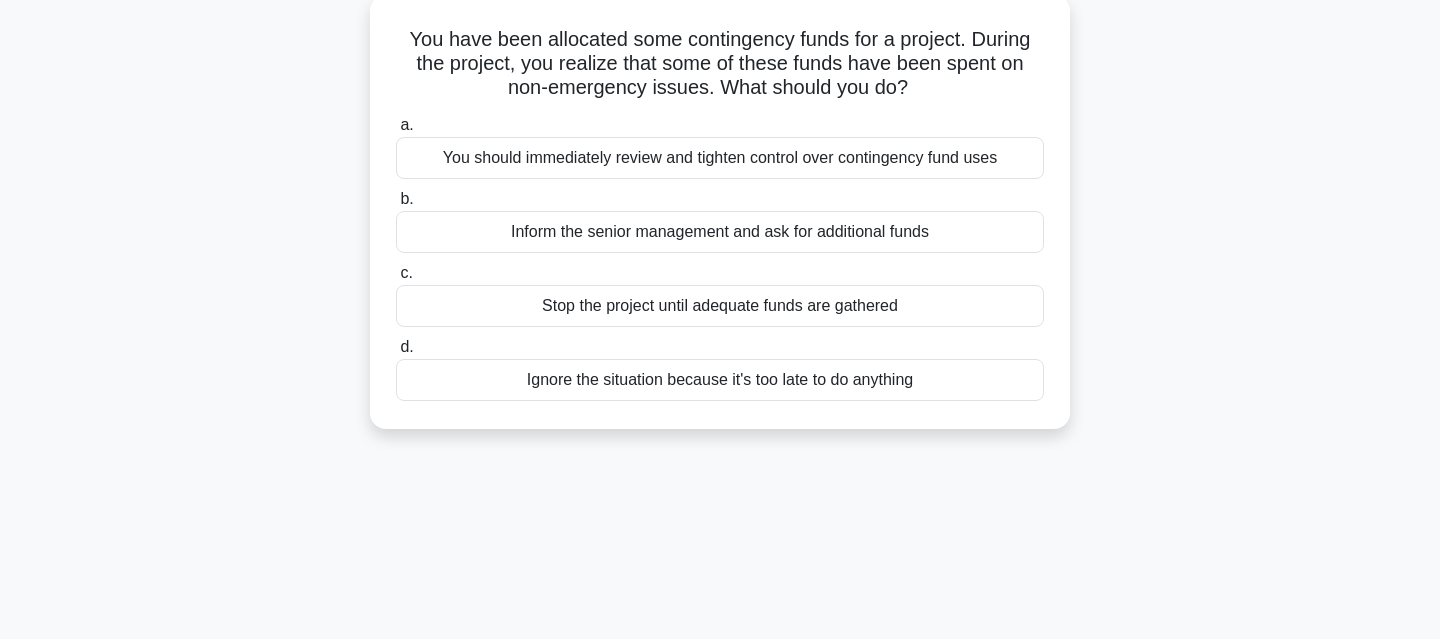 scroll, scrollTop: 120, scrollLeft: 0, axis: vertical 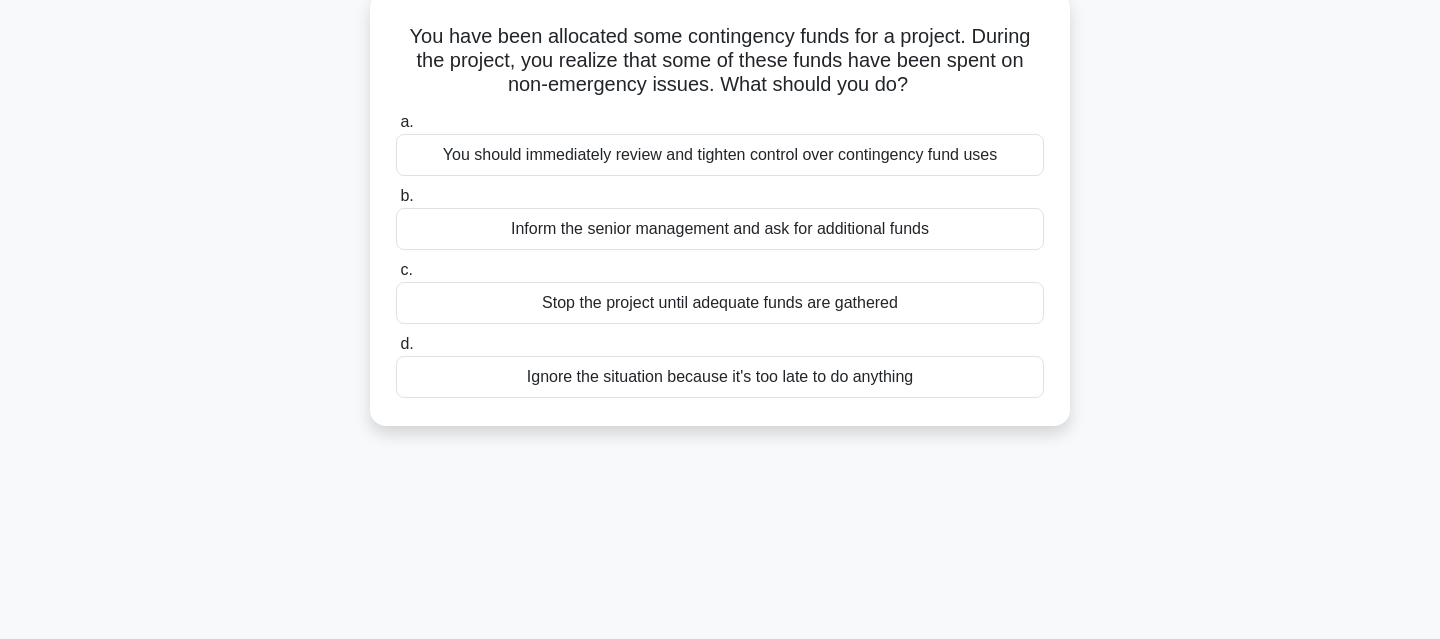click on "You should immediately review and tighten control over contingency fund uses" at bounding box center [720, 155] 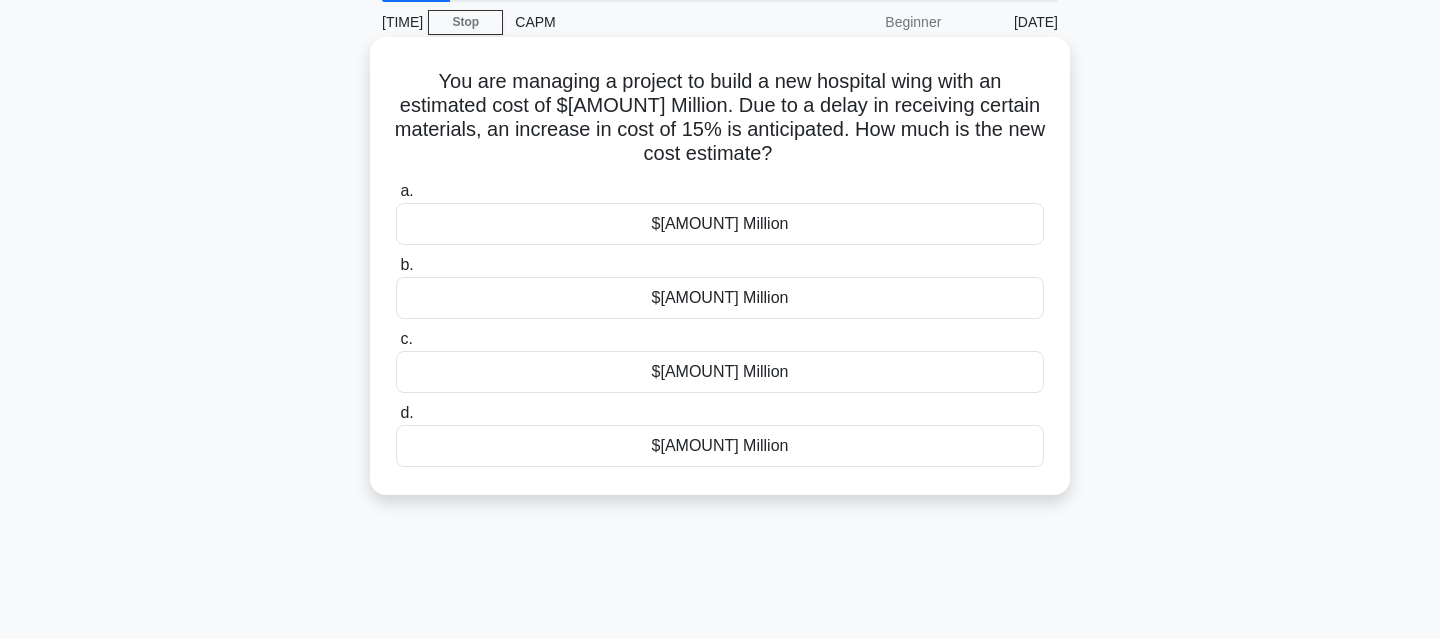scroll, scrollTop: 80, scrollLeft: 0, axis: vertical 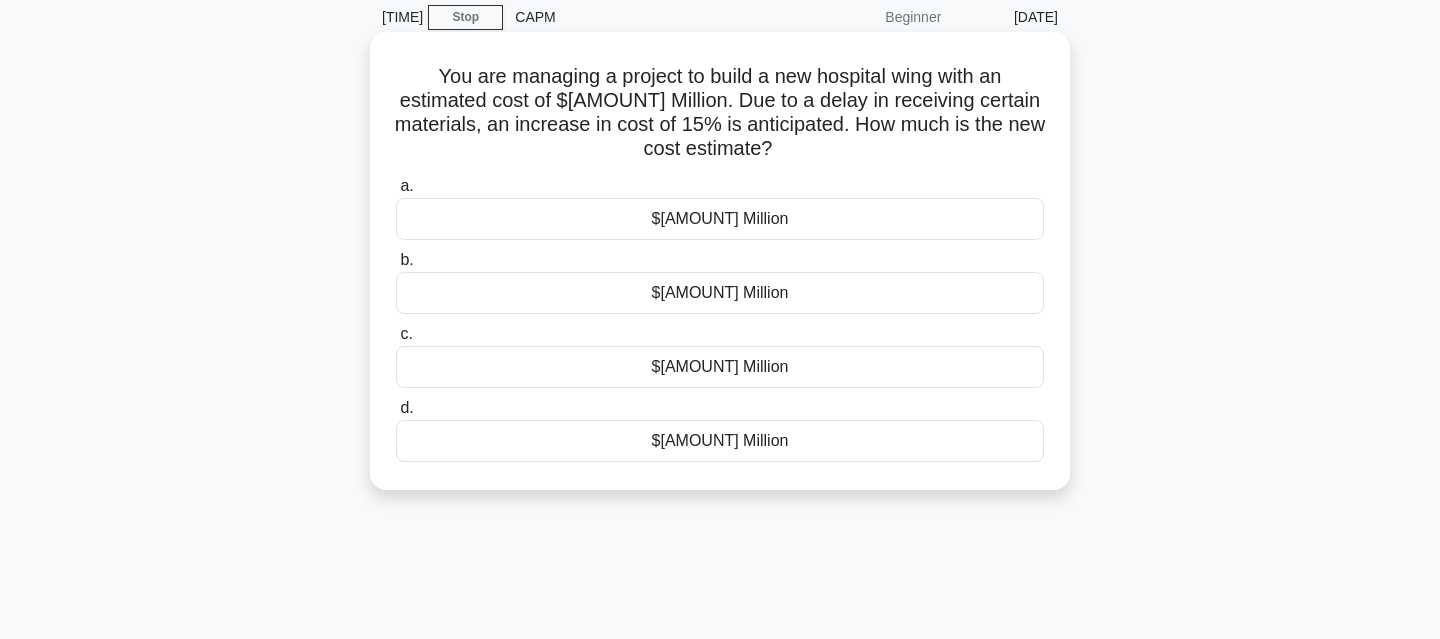 click on "$13.2 Million" at bounding box center [720, 367] 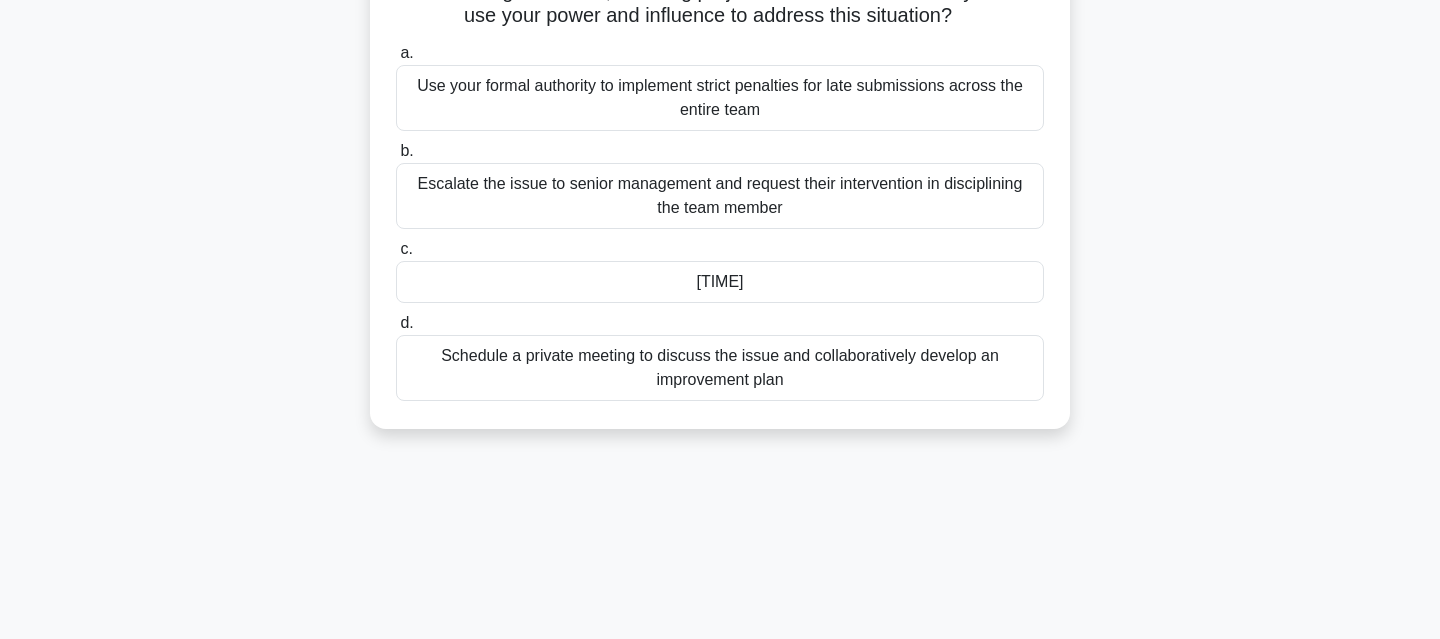 scroll, scrollTop: 0, scrollLeft: 0, axis: both 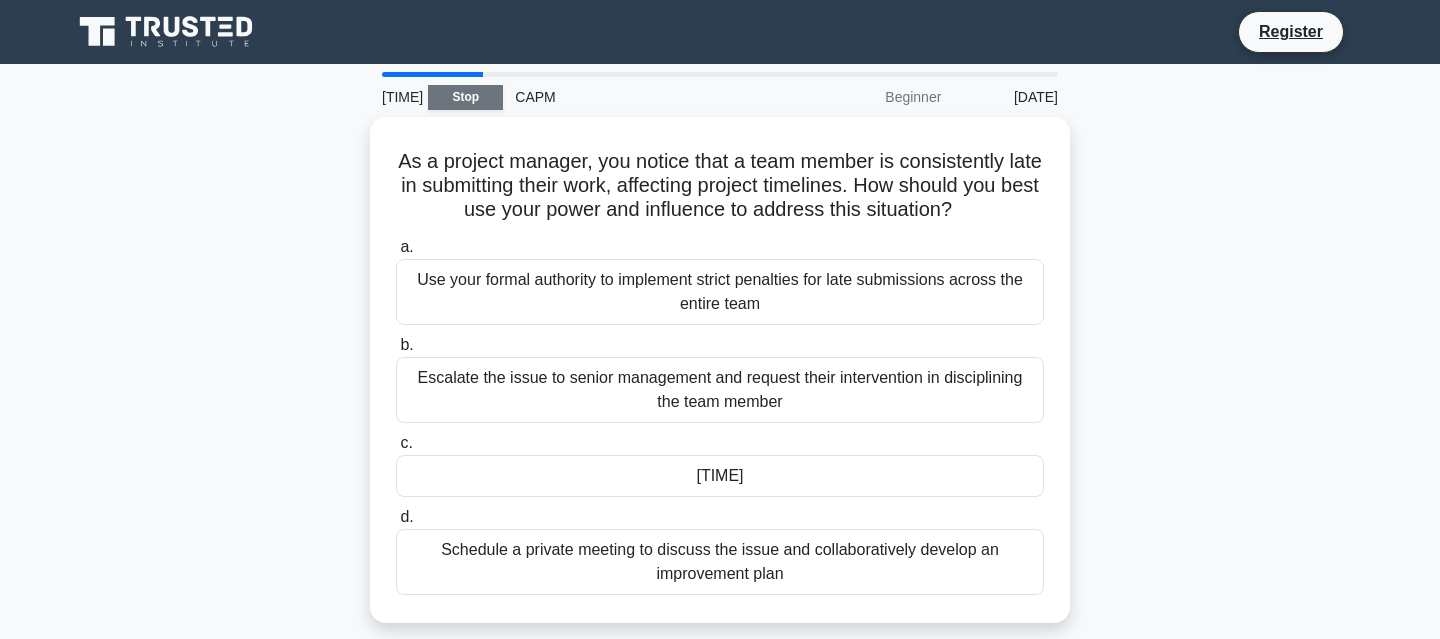 click on "Stop" at bounding box center [465, 97] 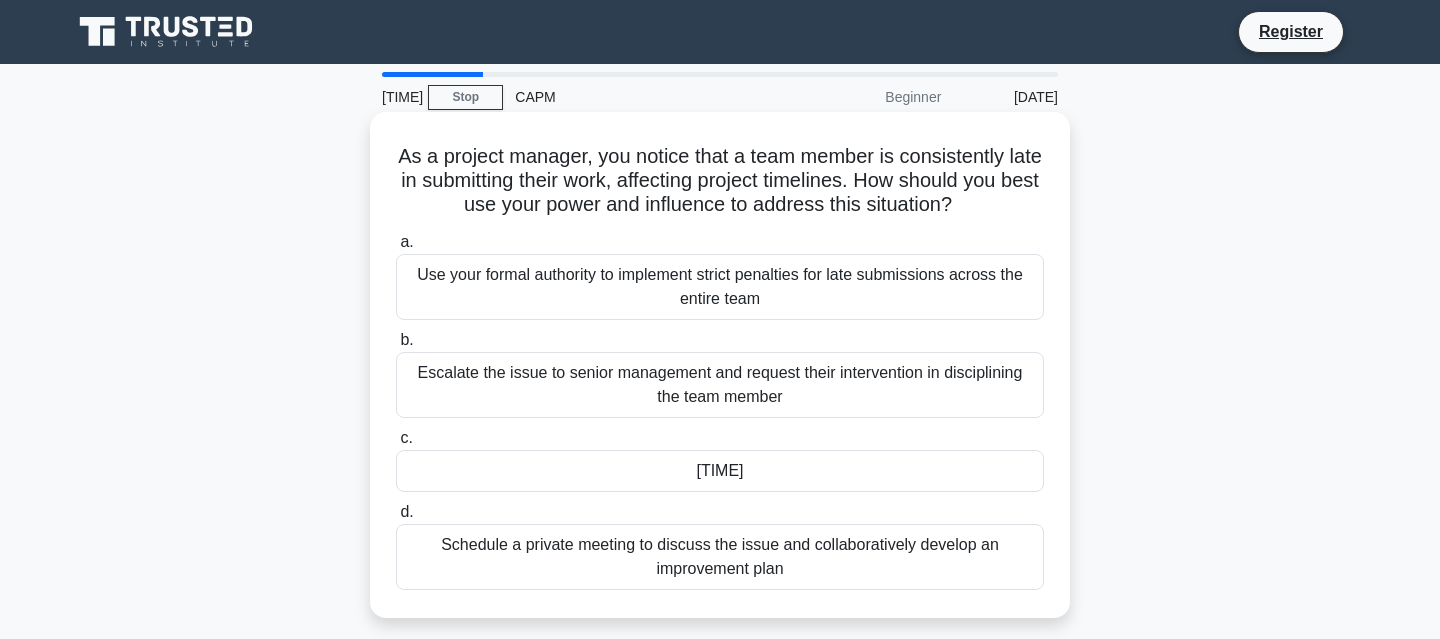 scroll, scrollTop: 22, scrollLeft: 0, axis: vertical 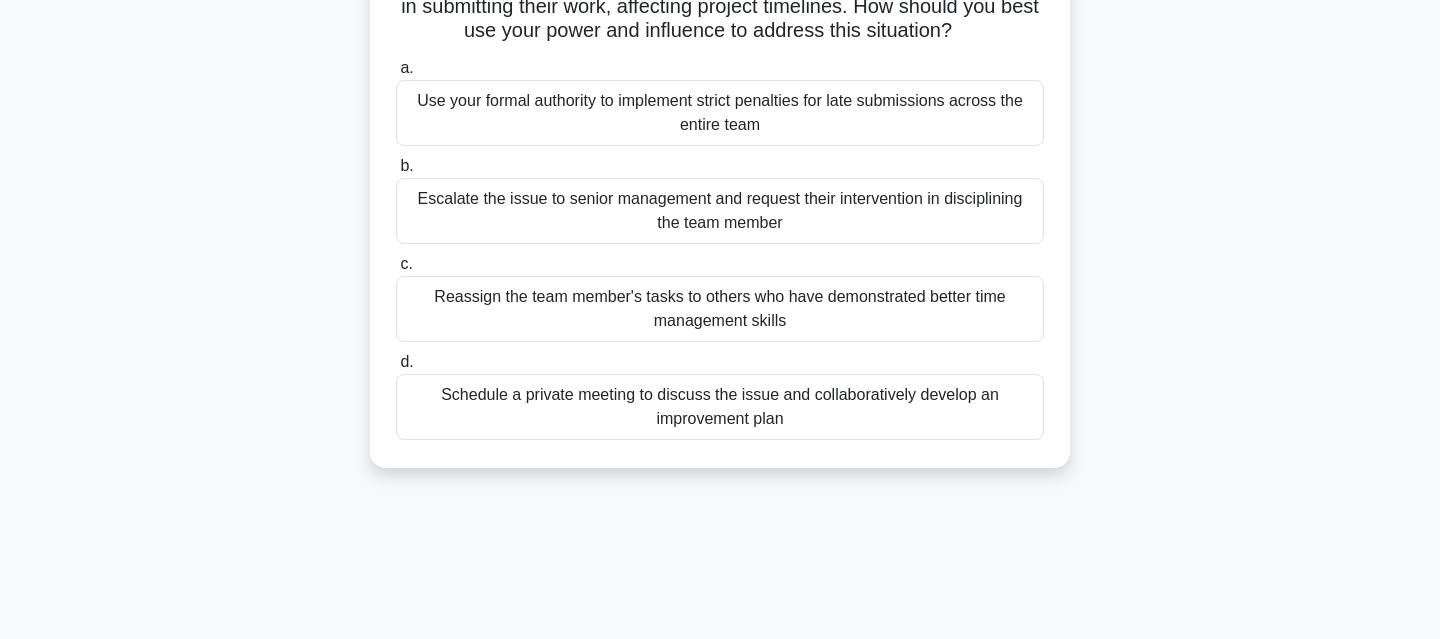click on "Schedule a private meeting to discuss the issue and collaboratively develop an improvement plan" at bounding box center (720, 407) 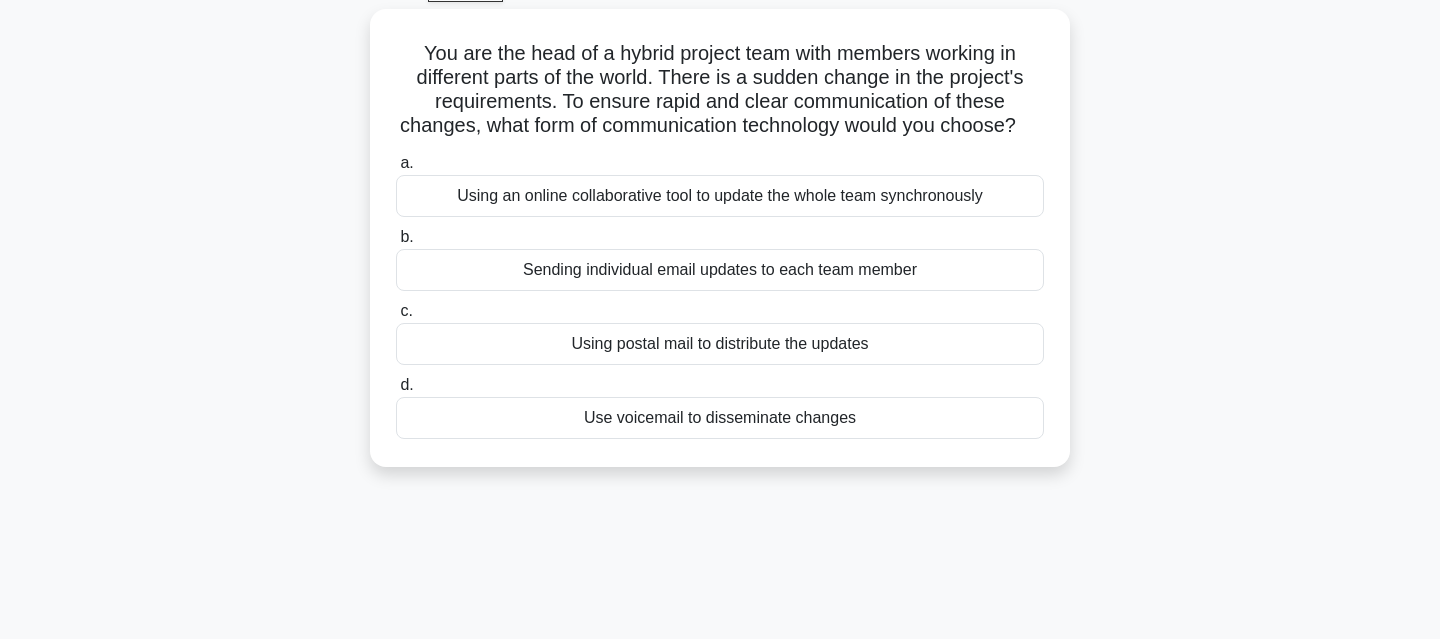 scroll, scrollTop: 110, scrollLeft: 0, axis: vertical 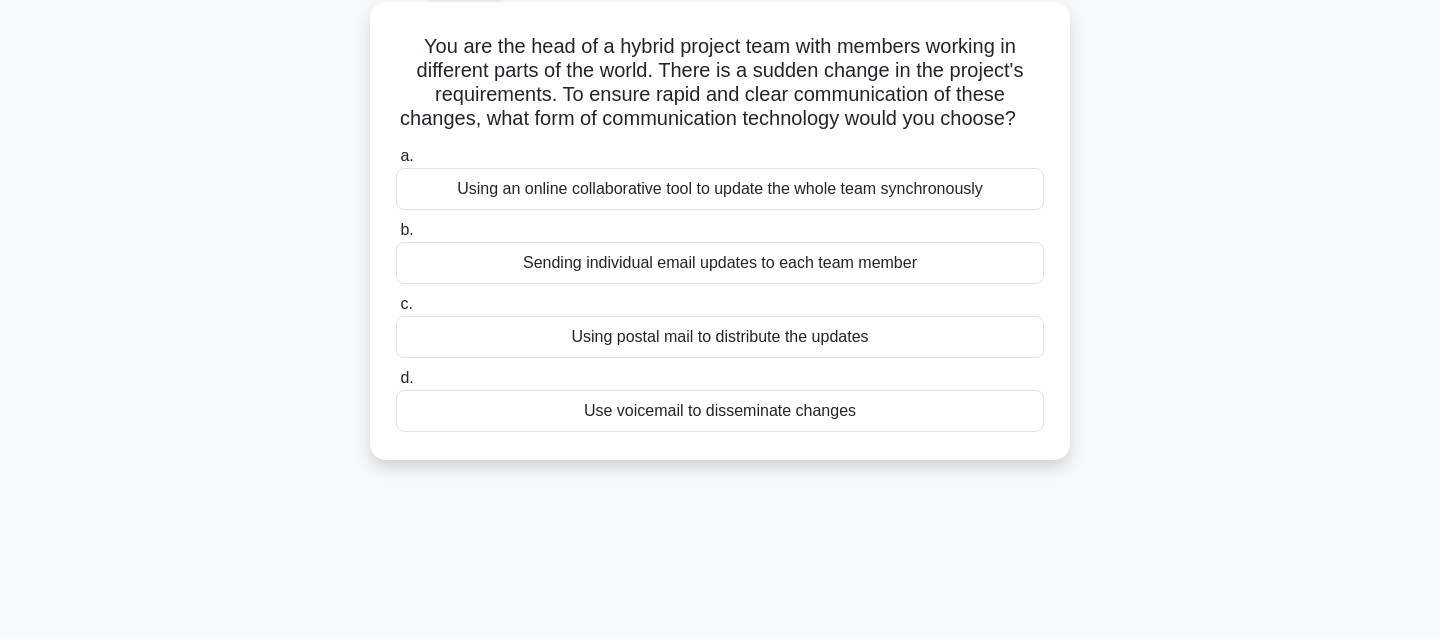 click on "Using an online collaborative tool to update the whole team synchronously" at bounding box center [720, 189] 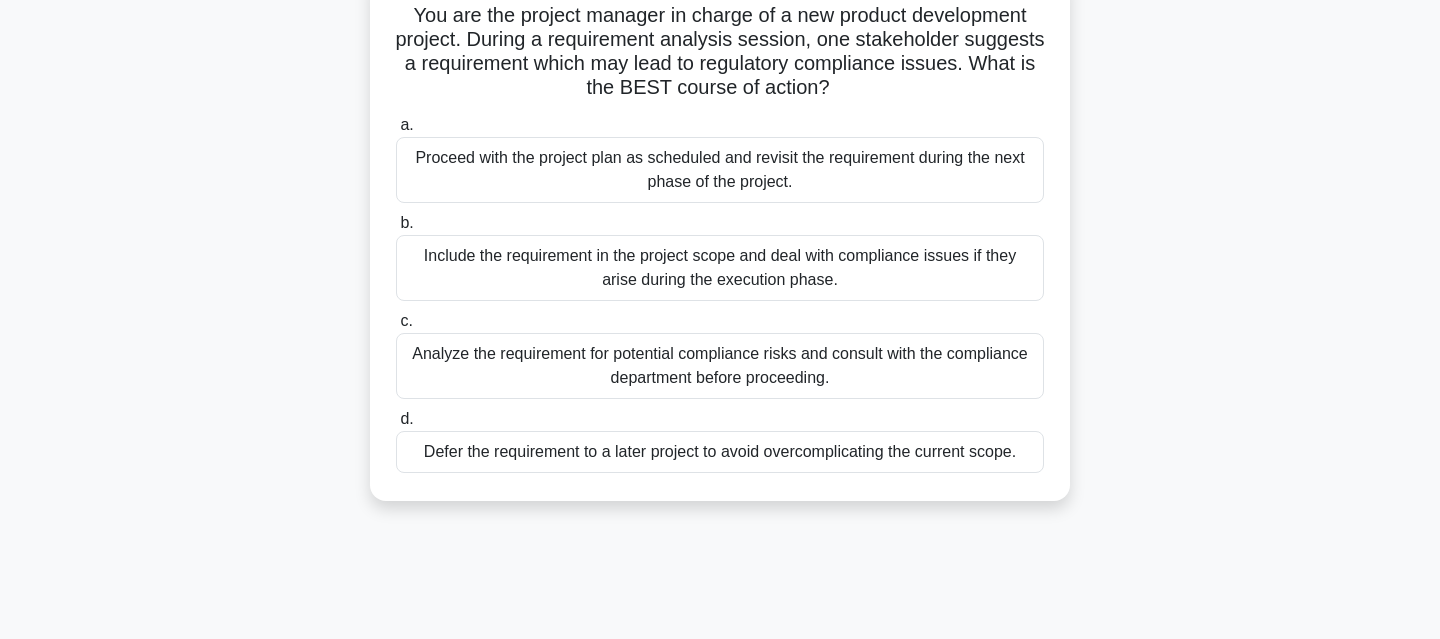 scroll, scrollTop: 144, scrollLeft: 0, axis: vertical 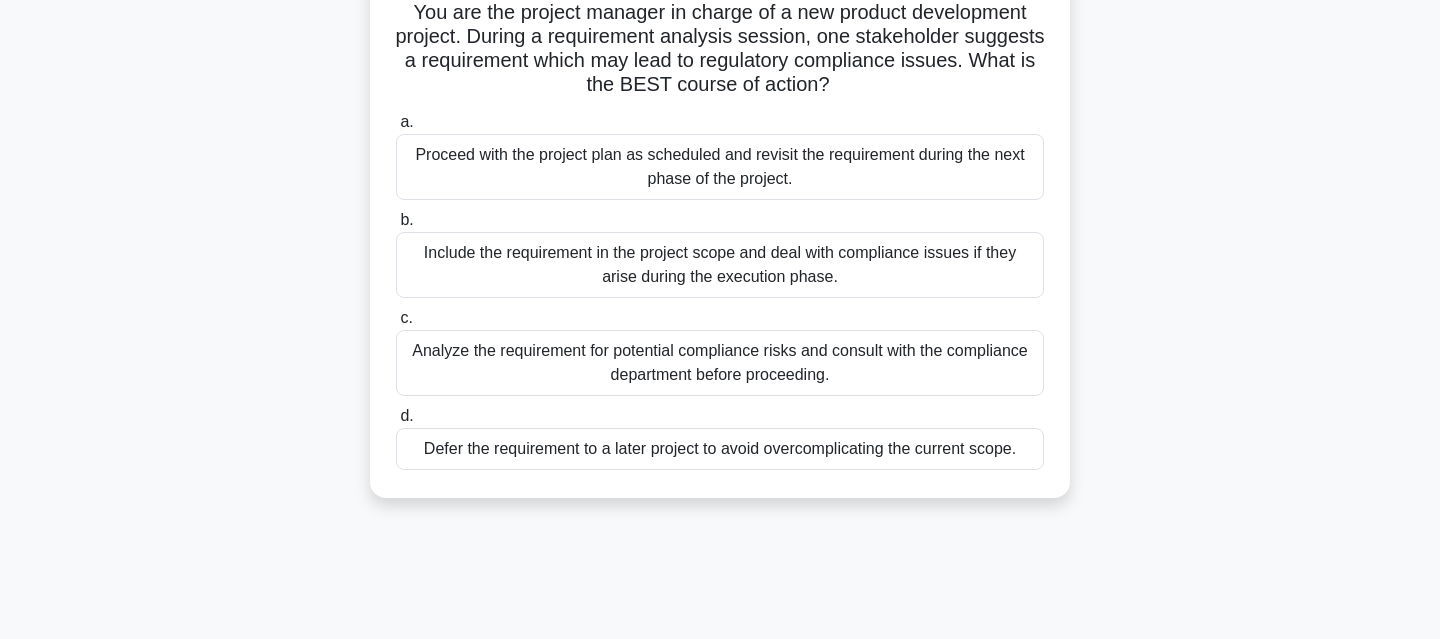 click on "Analyze the requirement for potential compliance risks and consult with the compliance department before proceeding." at bounding box center [720, 363] 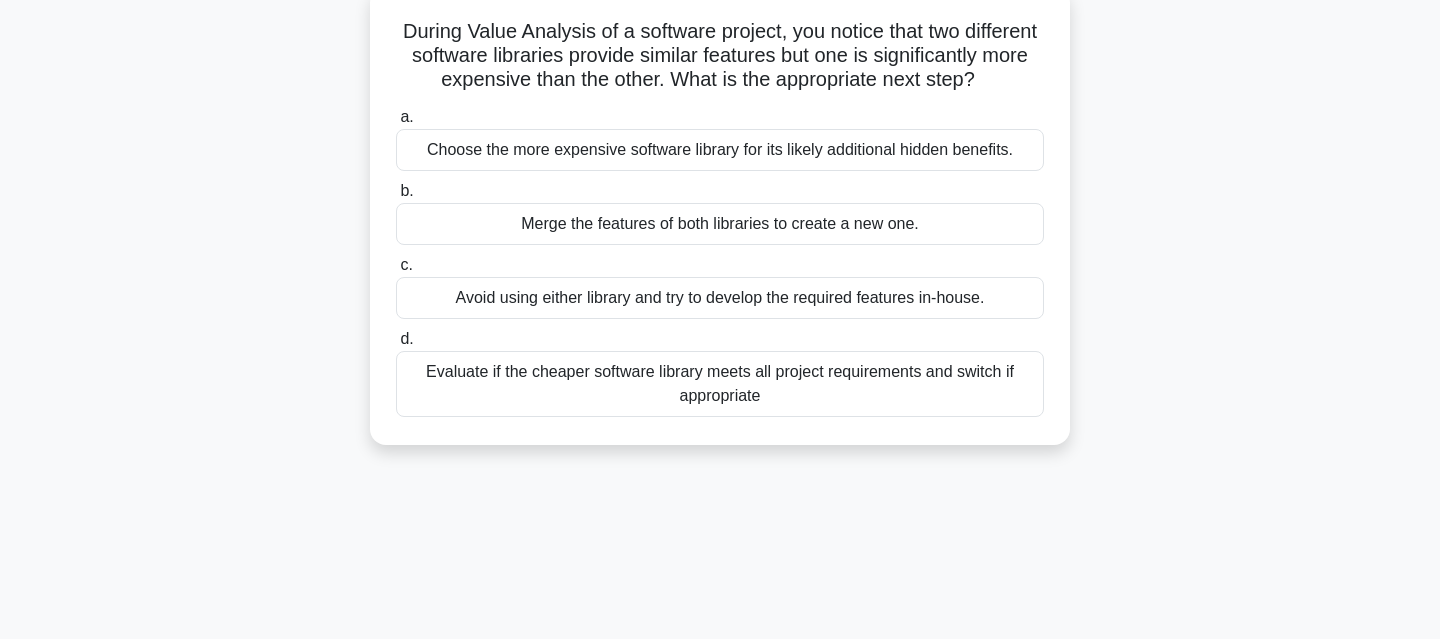 scroll, scrollTop: 130, scrollLeft: 0, axis: vertical 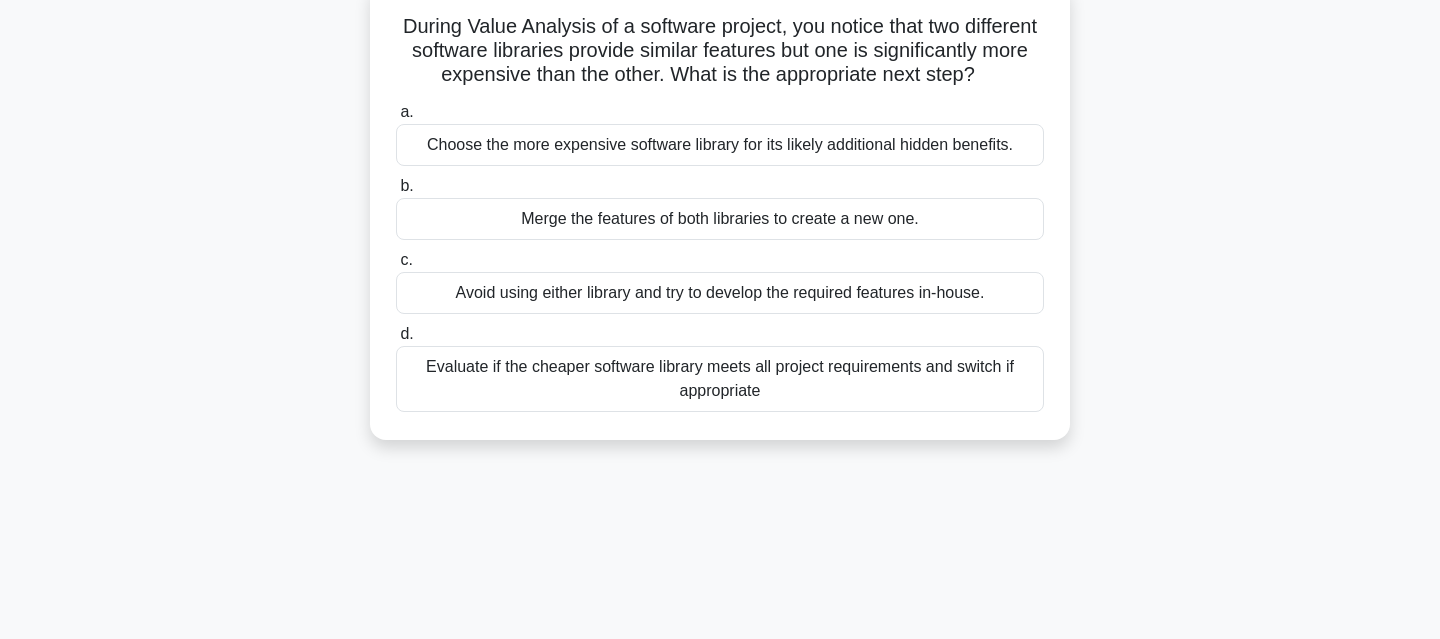 click on "Evaluate if the cheaper software library meets all project requirements and switch if appropriate" at bounding box center (720, 379) 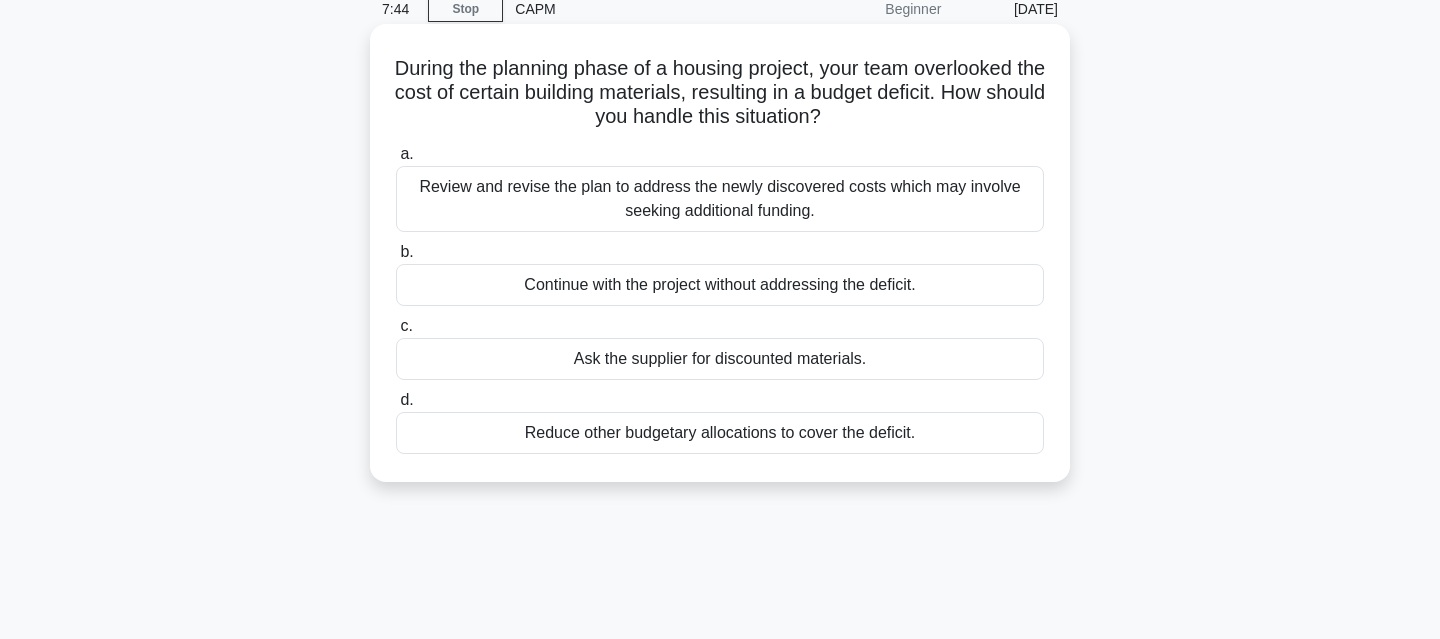 scroll, scrollTop: 28, scrollLeft: 0, axis: vertical 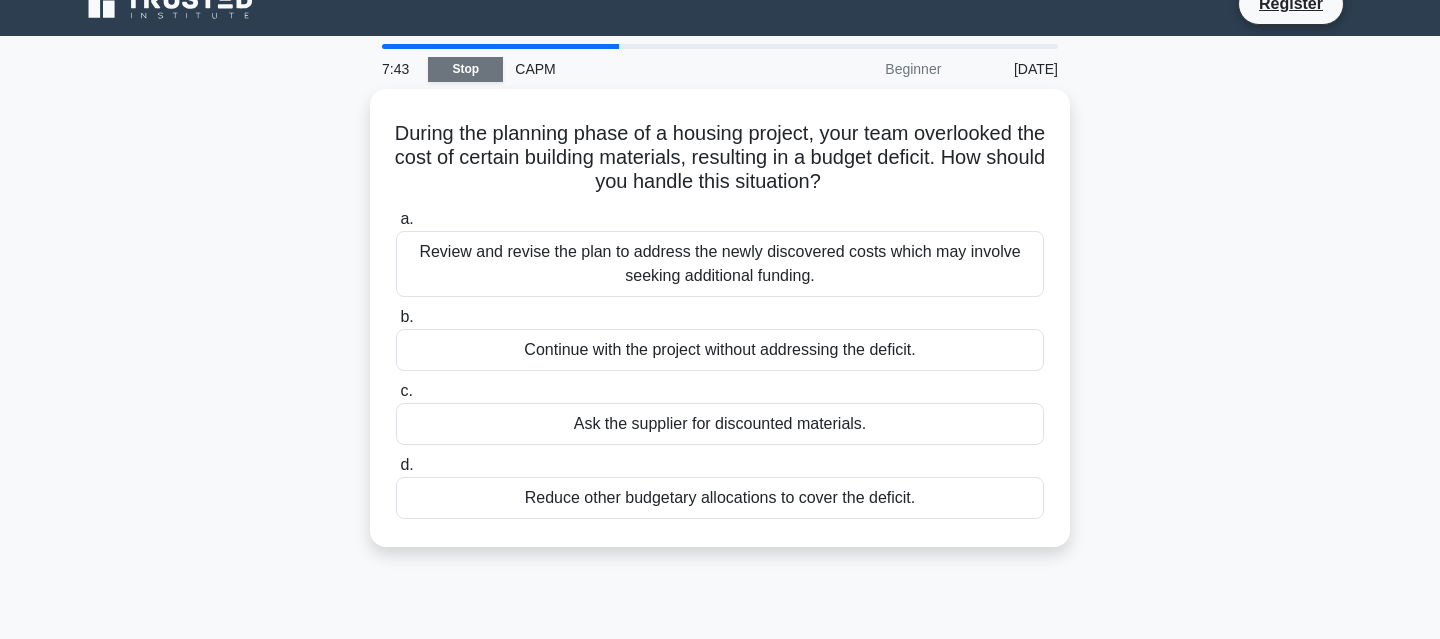 click on "Stop" at bounding box center (465, 69) 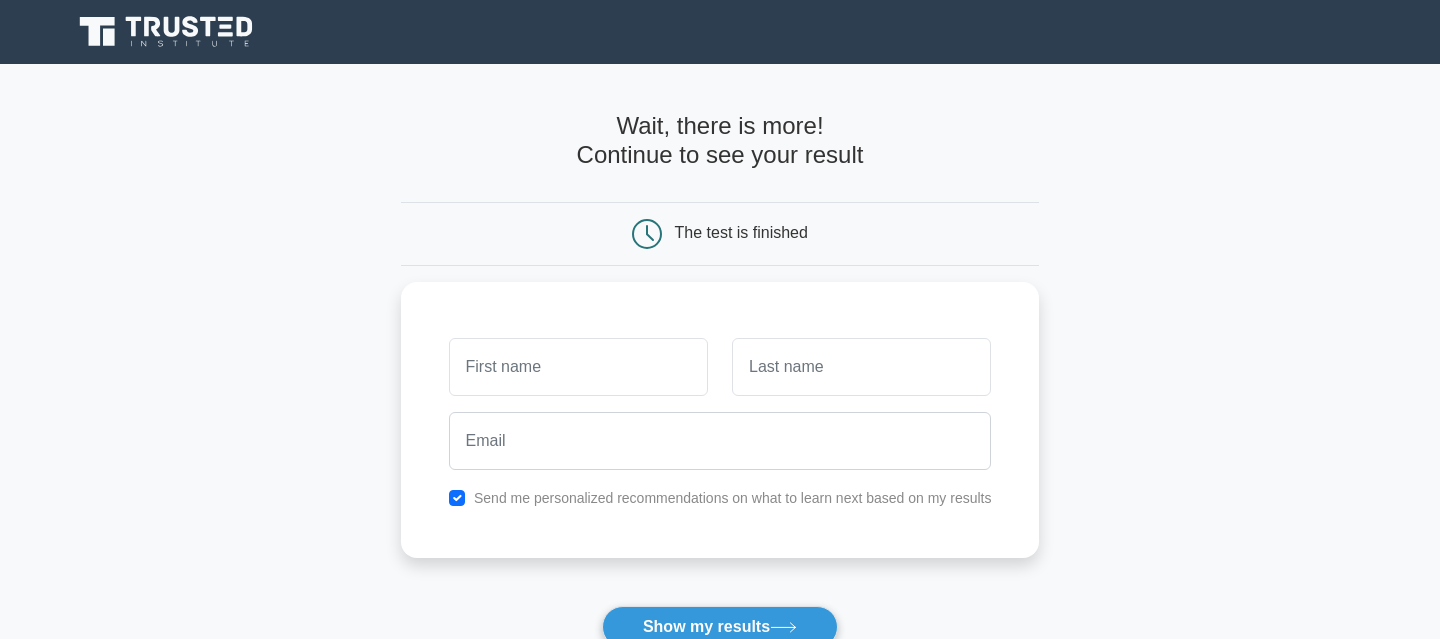 scroll, scrollTop: 0, scrollLeft: 0, axis: both 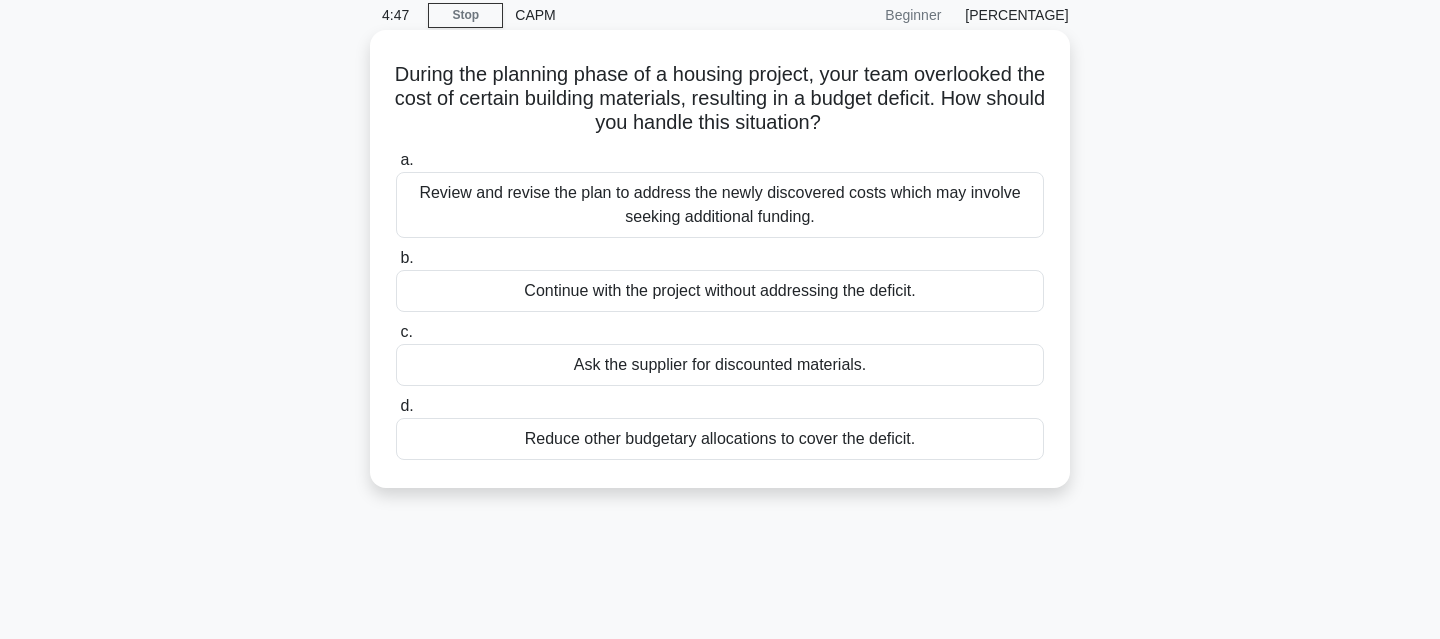 click on "Ask the supplier for discounted materials." at bounding box center (720, 365) 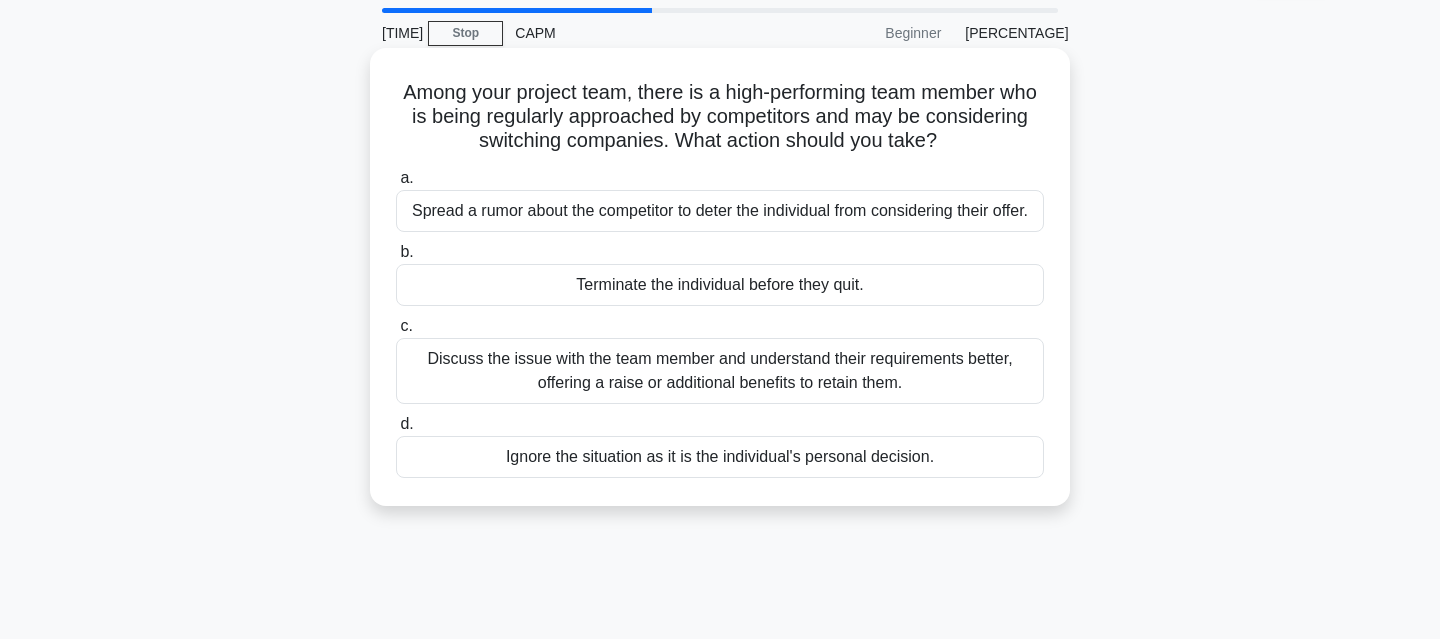 scroll, scrollTop: 78, scrollLeft: 0, axis: vertical 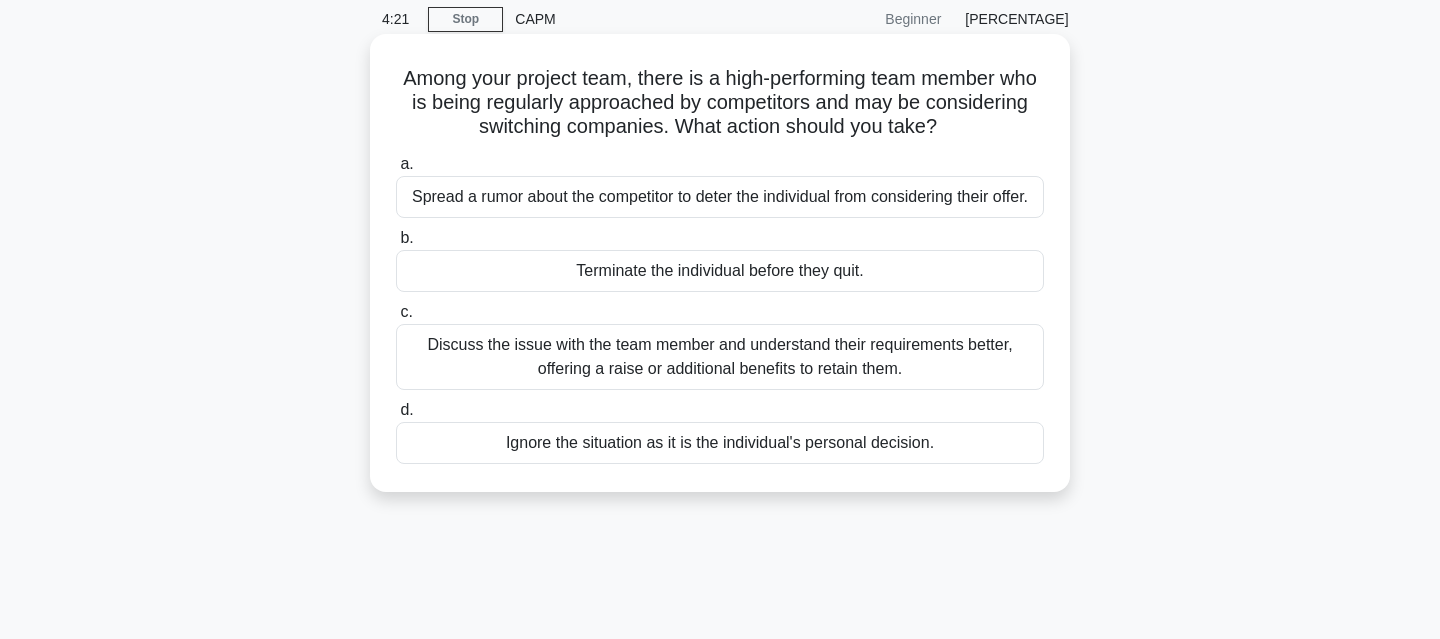 click on "Discuss the issue with the team member and understand their requirements better, perhaps offering a raise or additional benefits to retain them." at bounding box center (720, 357) 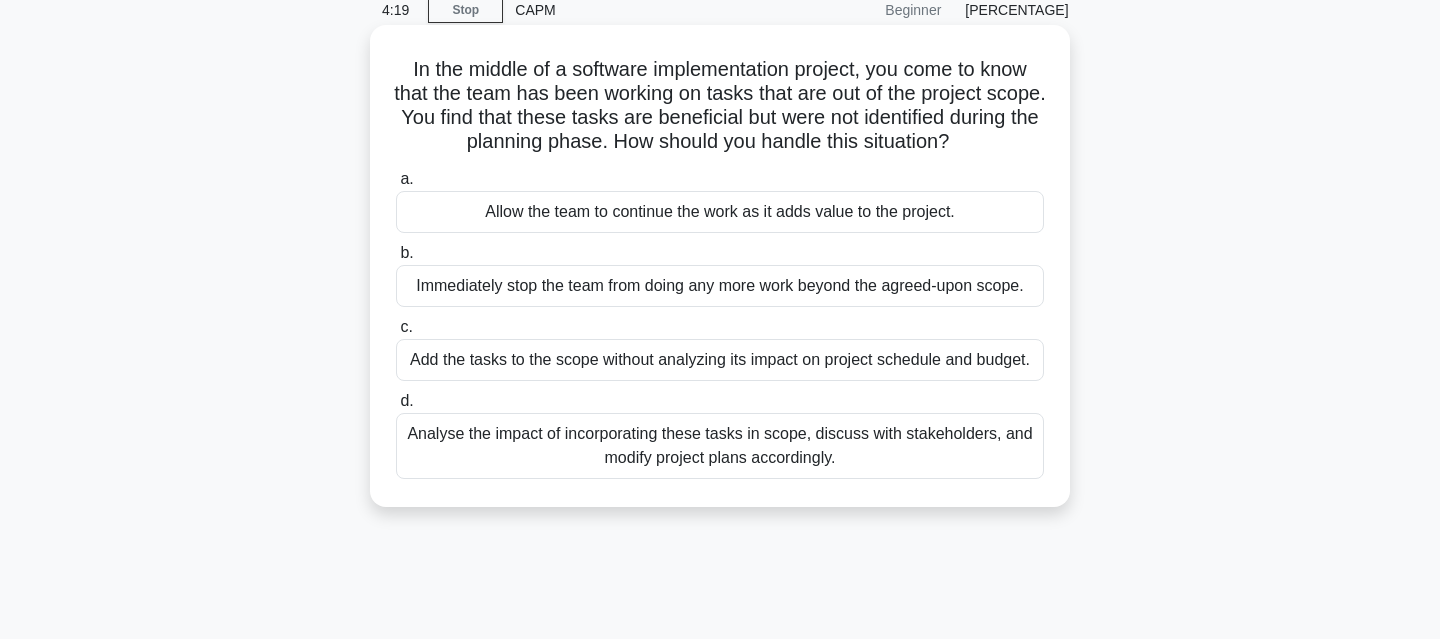 scroll, scrollTop: 89, scrollLeft: 0, axis: vertical 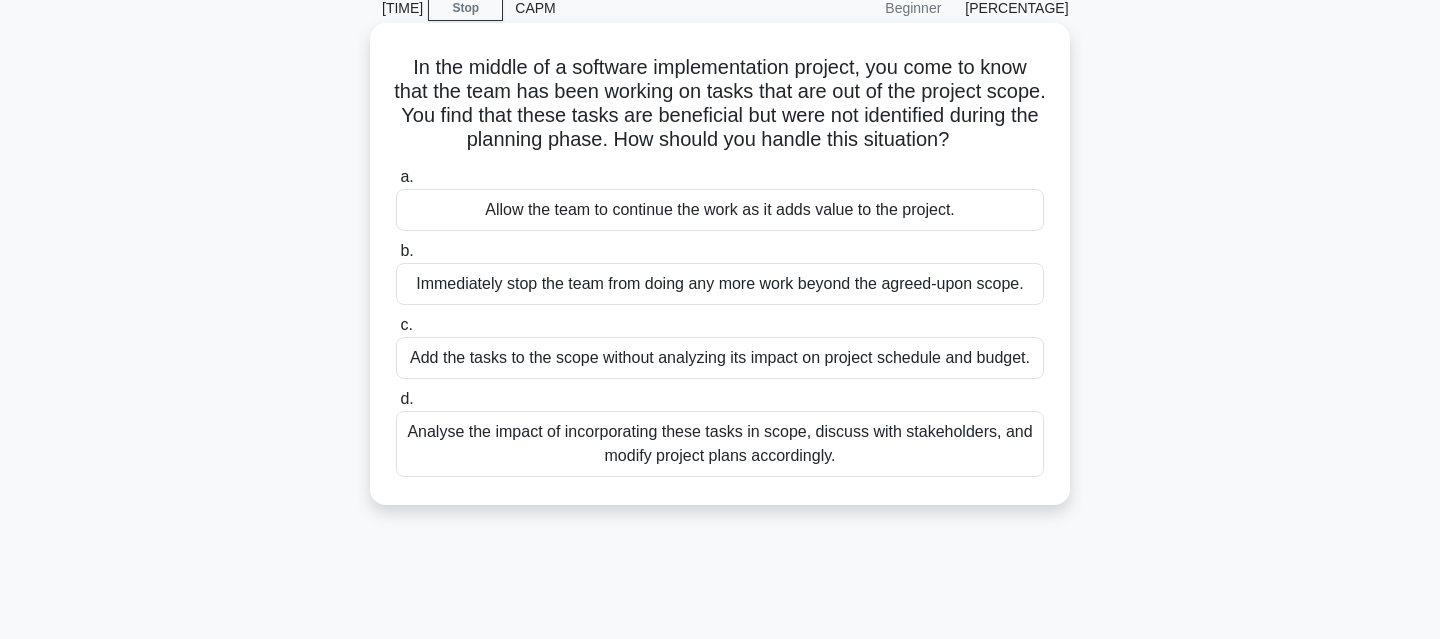 click on "Analyse the impact of incorporating these tasks in scope, discuss with stakeholders, and modify project plans accordingly." at bounding box center (720, 444) 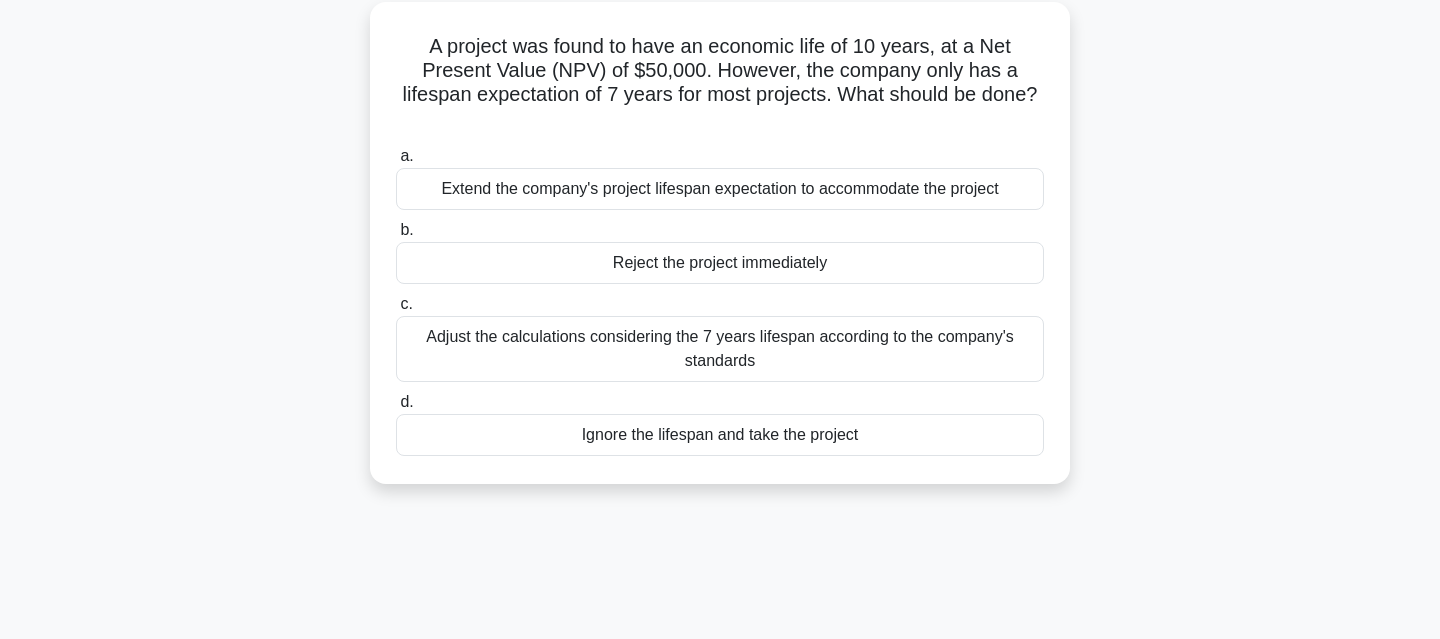 scroll, scrollTop: 117, scrollLeft: 0, axis: vertical 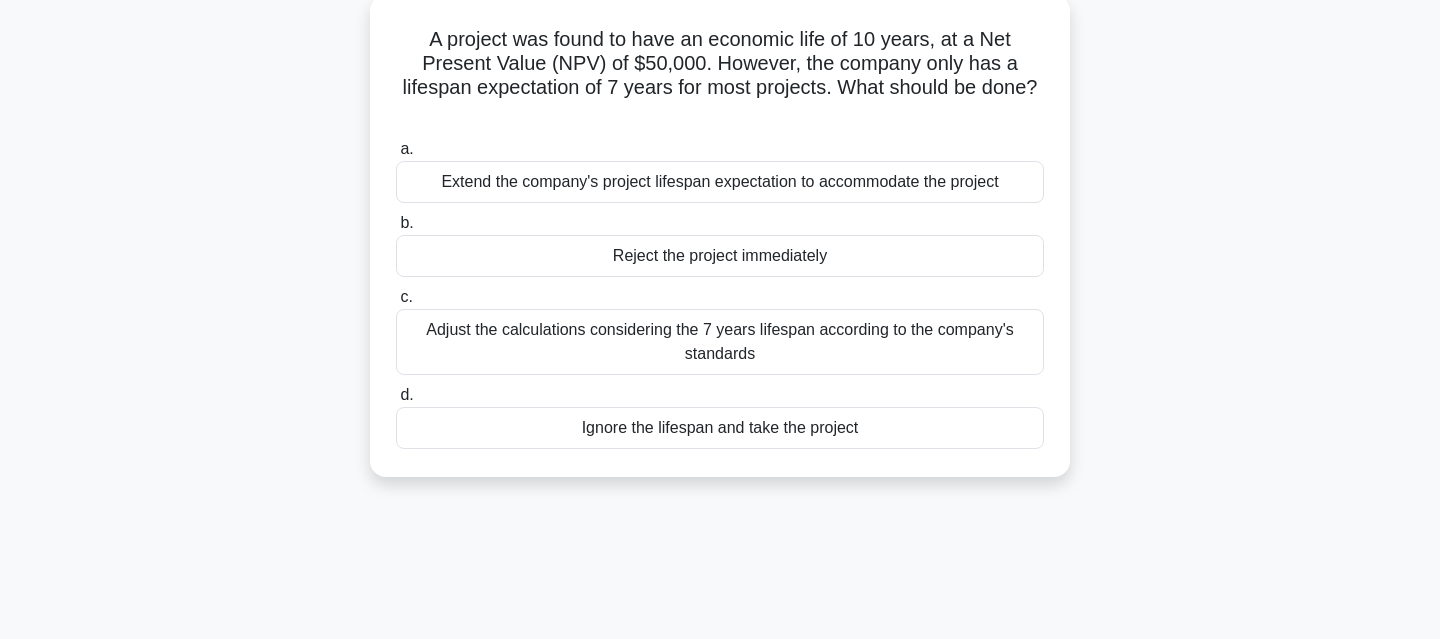 click on "Adjust the calculations considering the 7 years lifespan according to the company's standards" at bounding box center (720, 342) 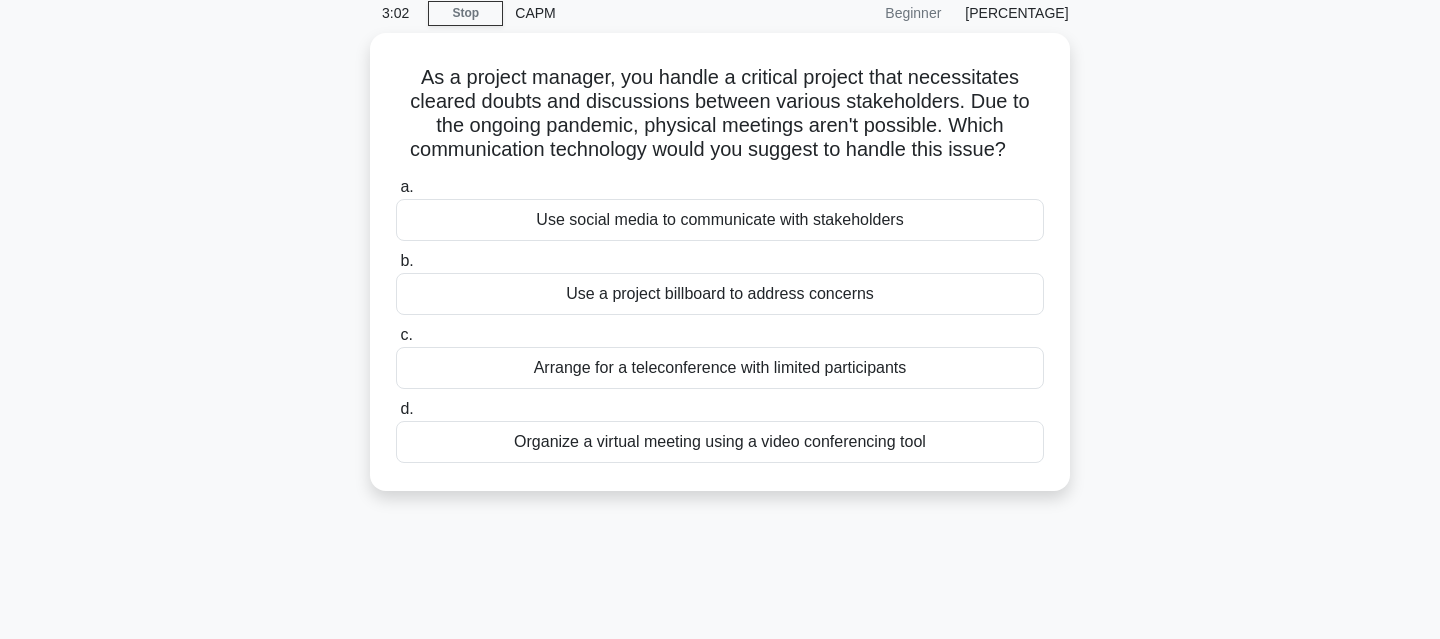 scroll, scrollTop: 86, scrollLeft: 0, axis: vertical 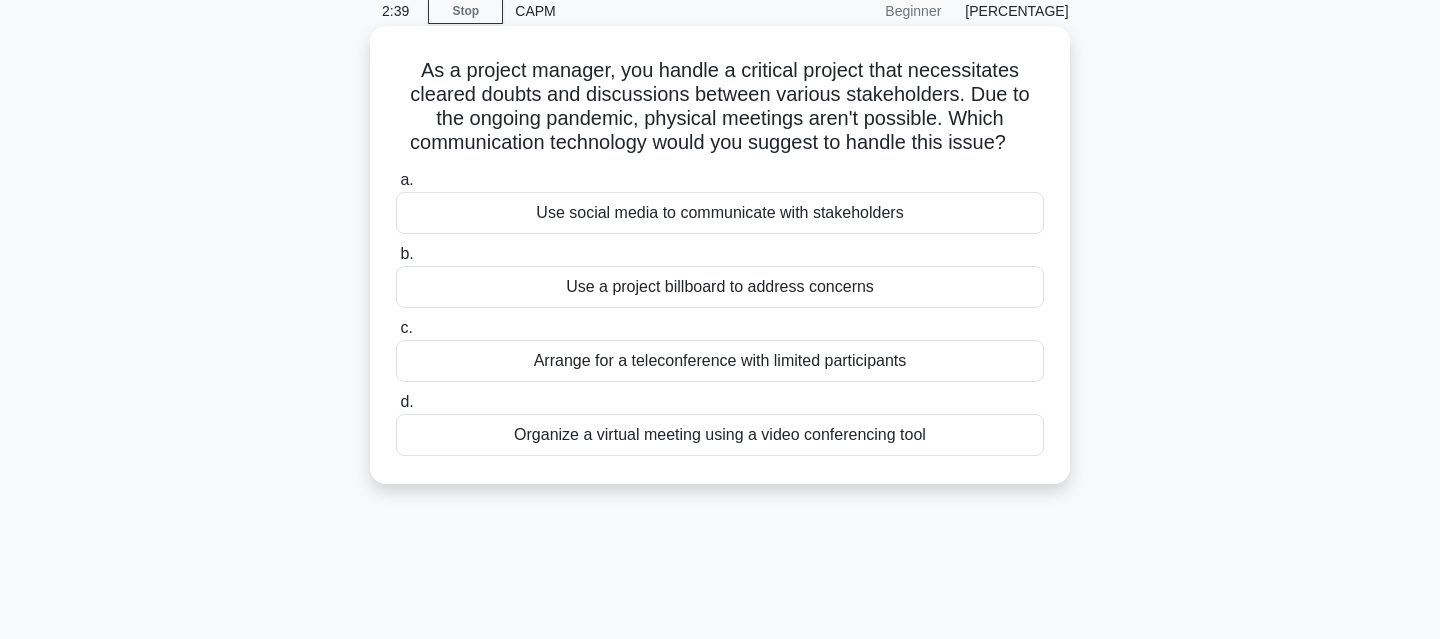 click on "Organize a virtual meeting using a video conferencing tool" at bounding box center [720, 435] 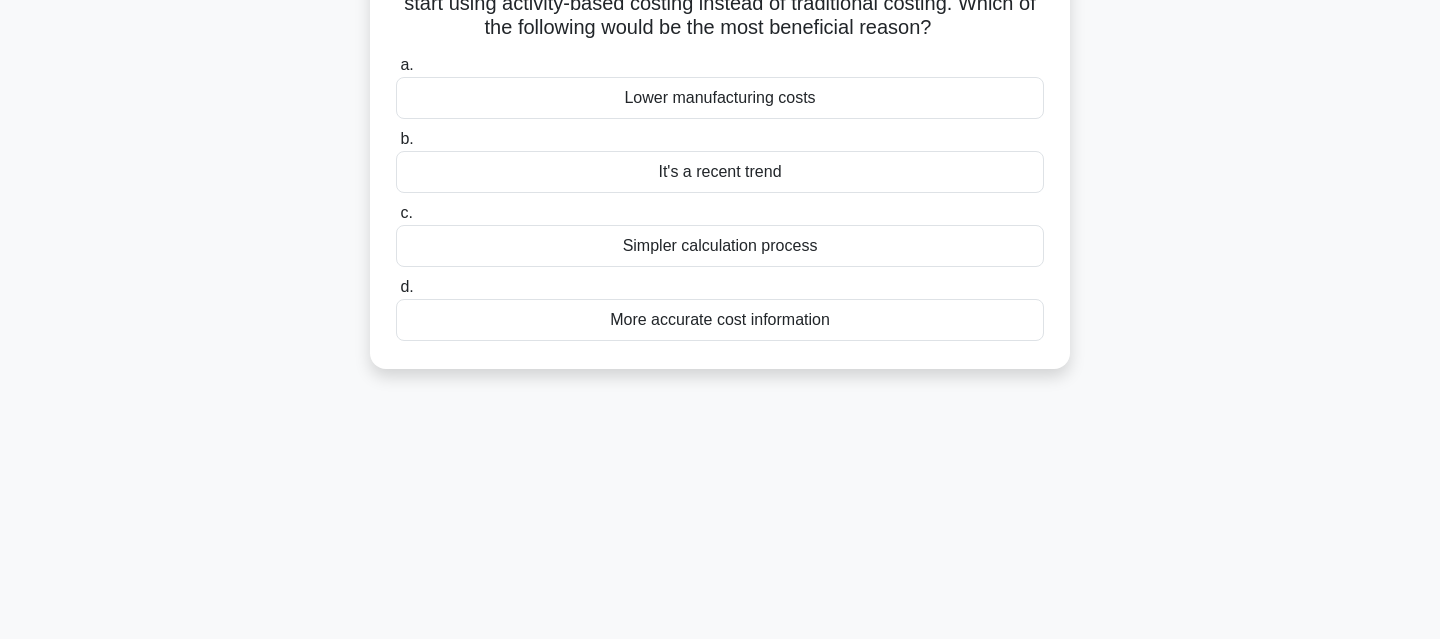scroll, scrollTop: 173, scrollLeft: 0, axis: vertical 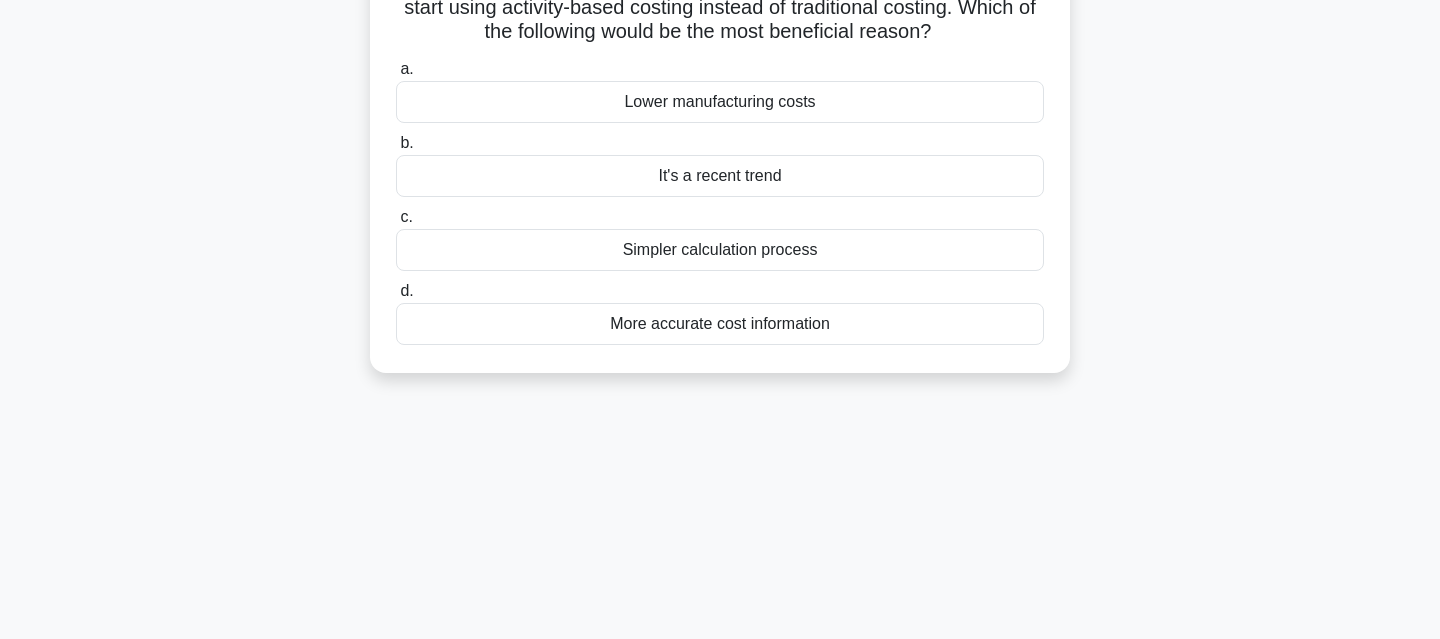 click on "More accurate cost information" at bounding box center [720, 324] 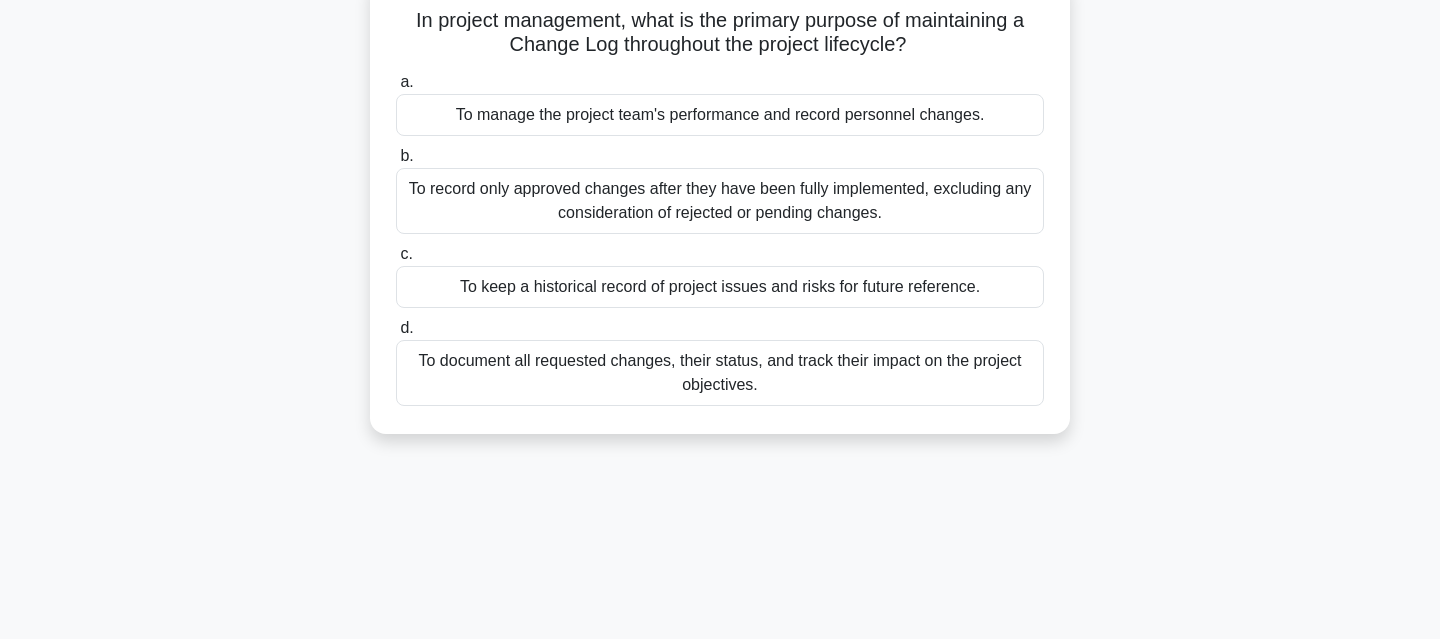 scroll, scrollTop: 140, scrollLeft: 0, axis: vertical 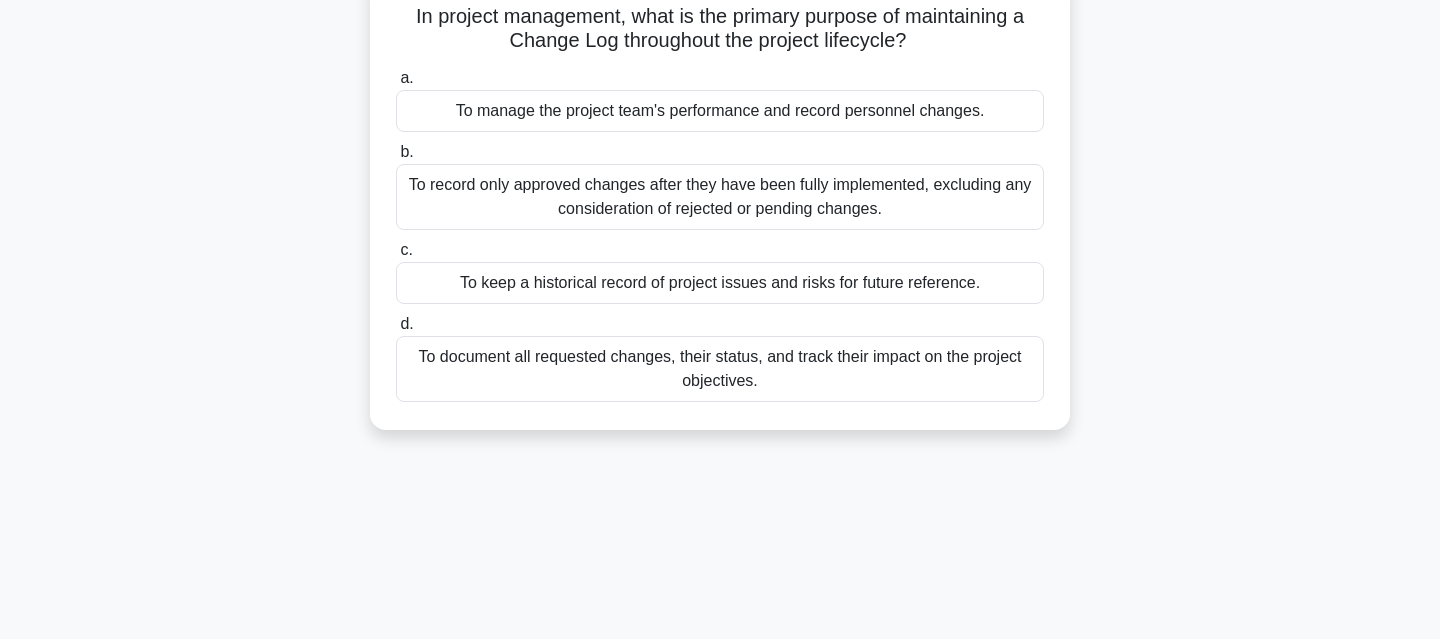 click on "To manage the project team's performance and record personnel changes." at bounding box center (720, 111) 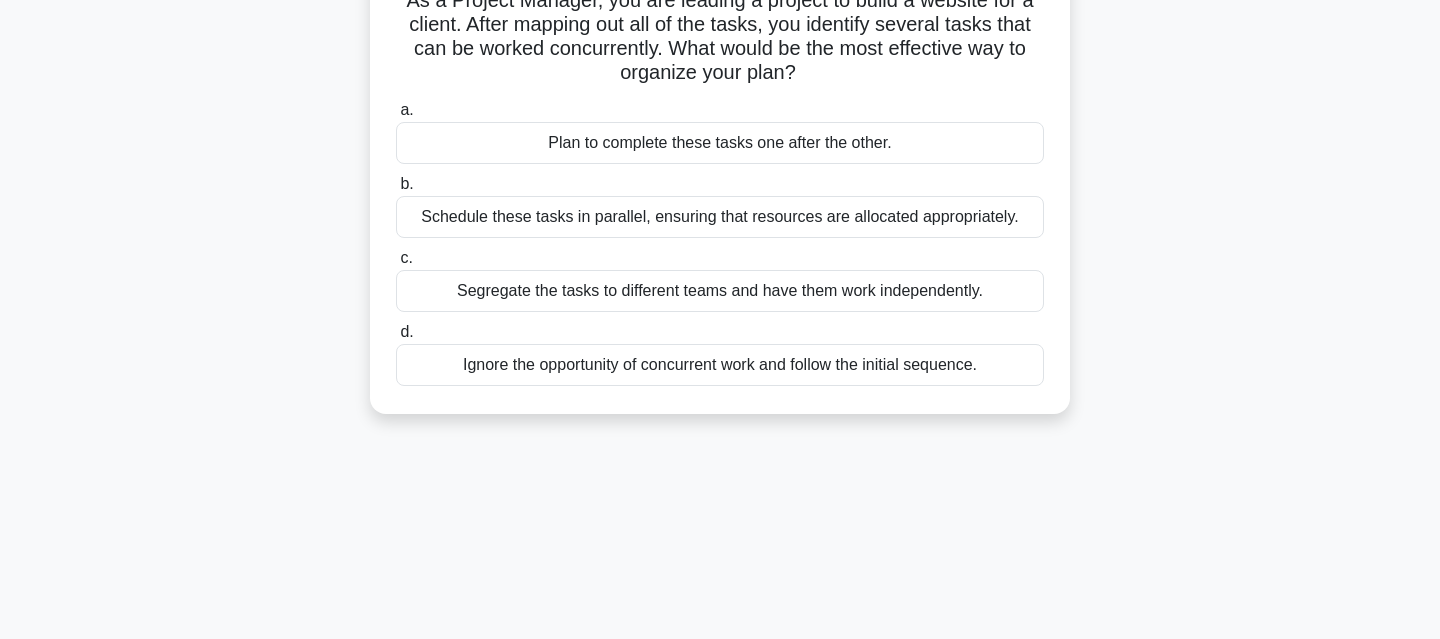 scroll, scrollTop: 155, scrollLeft: 0, axis: vertical 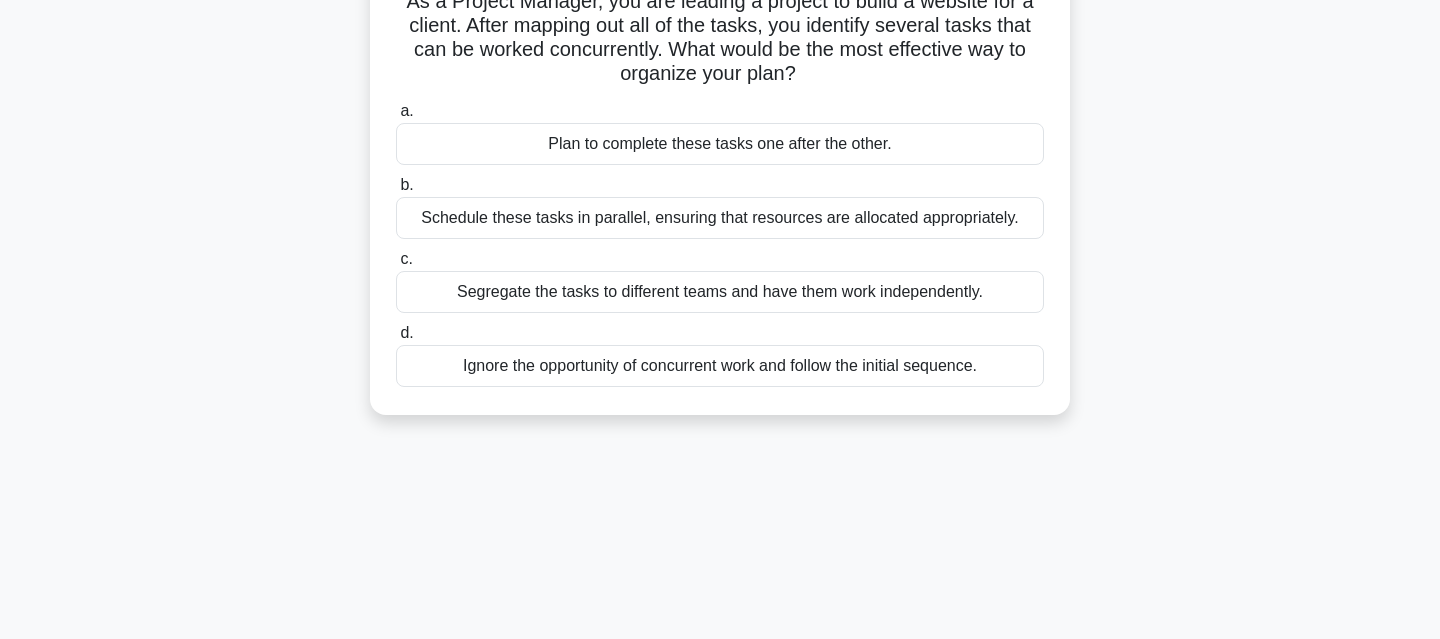 click on "Schedule these tasks in parallel, ensuring that resources are allocated appropriately." at bounding box center (720, 218) 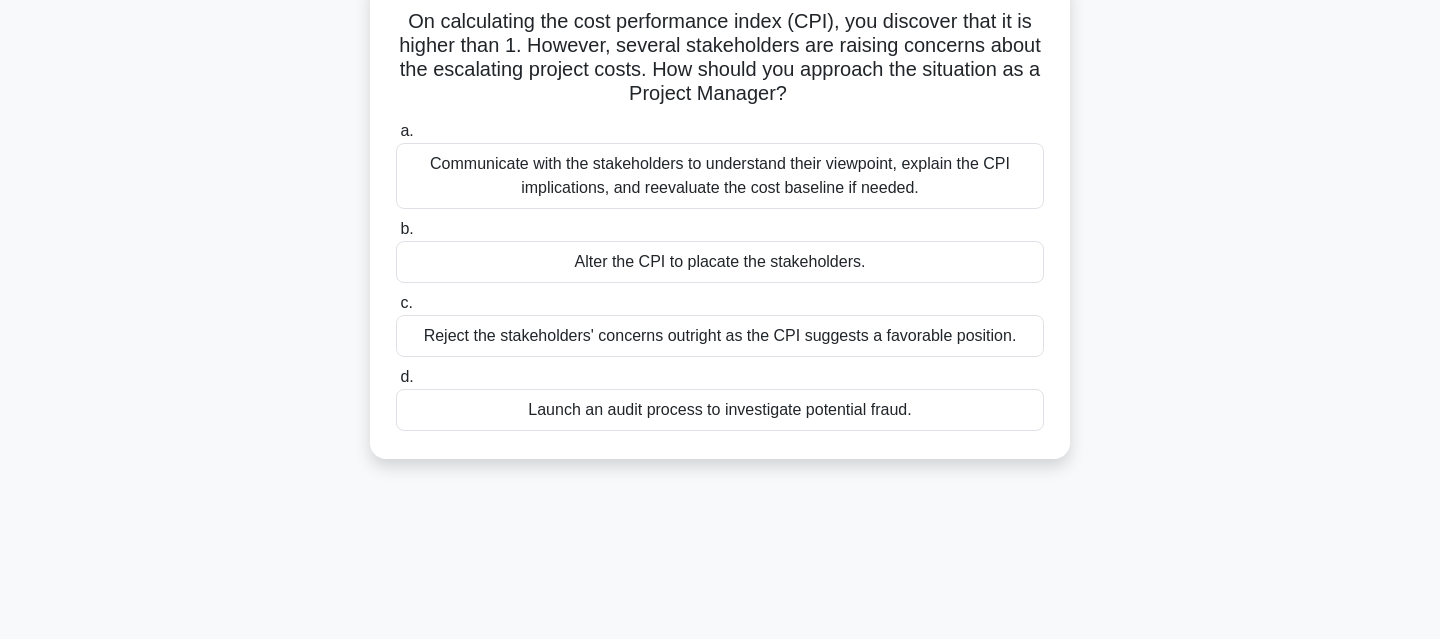 scroll, scrollTop: 140, scrollLeft: 0, axis: vertical 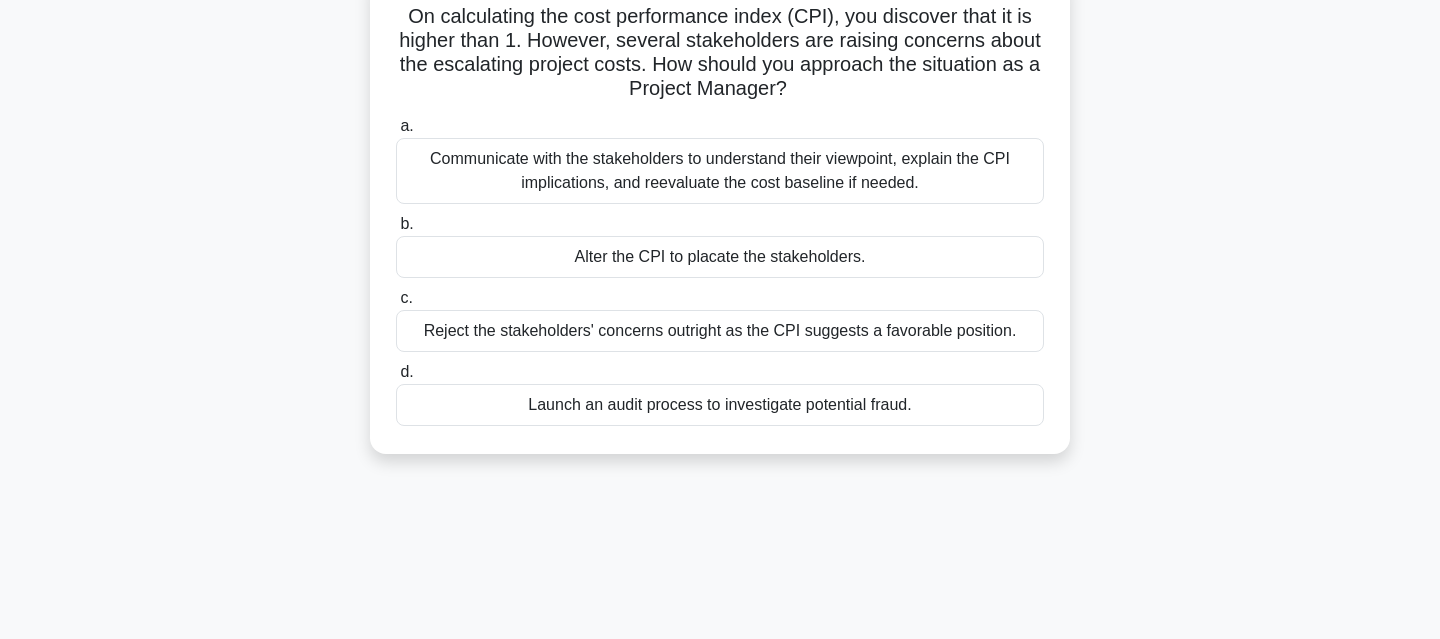 click on "Communicate with the stakeholders to understand their viewpoint, explain the CPI implications, and reevaluate the cost baseline if needed." at bounding box center [720, 171] 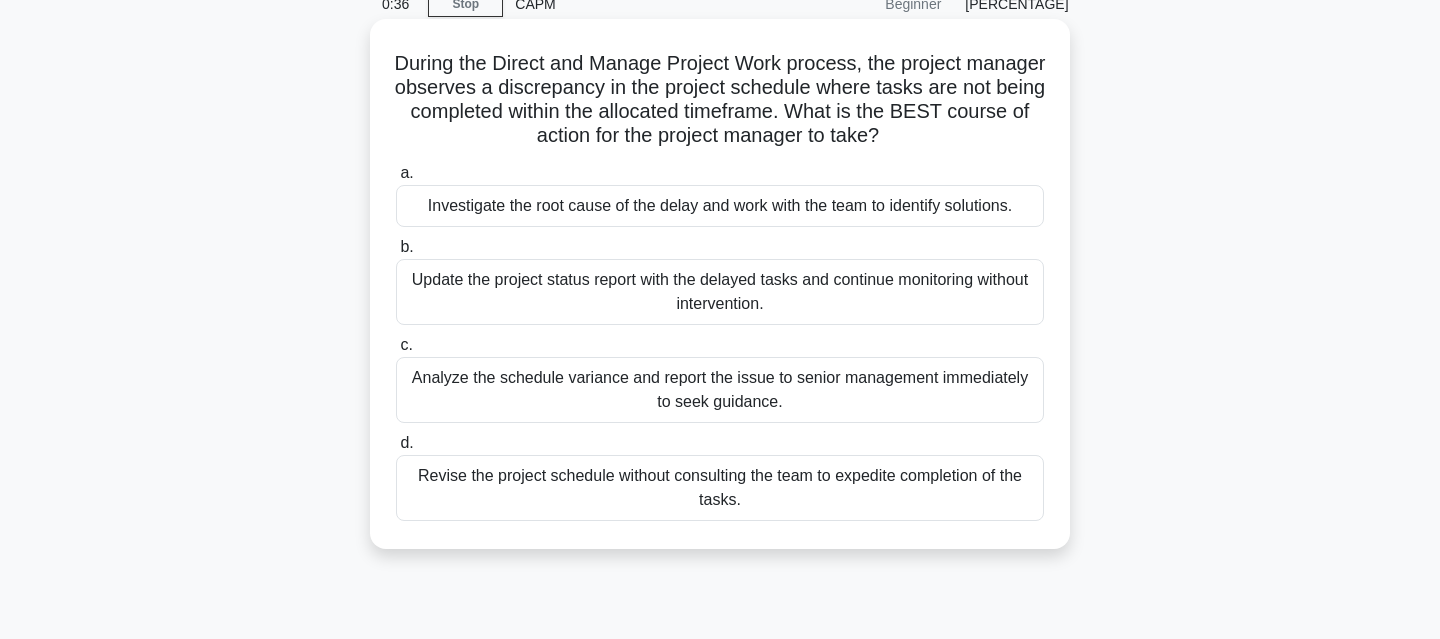 scroll, scrollTop: 102, scrollLeft: 0, axis: vertical 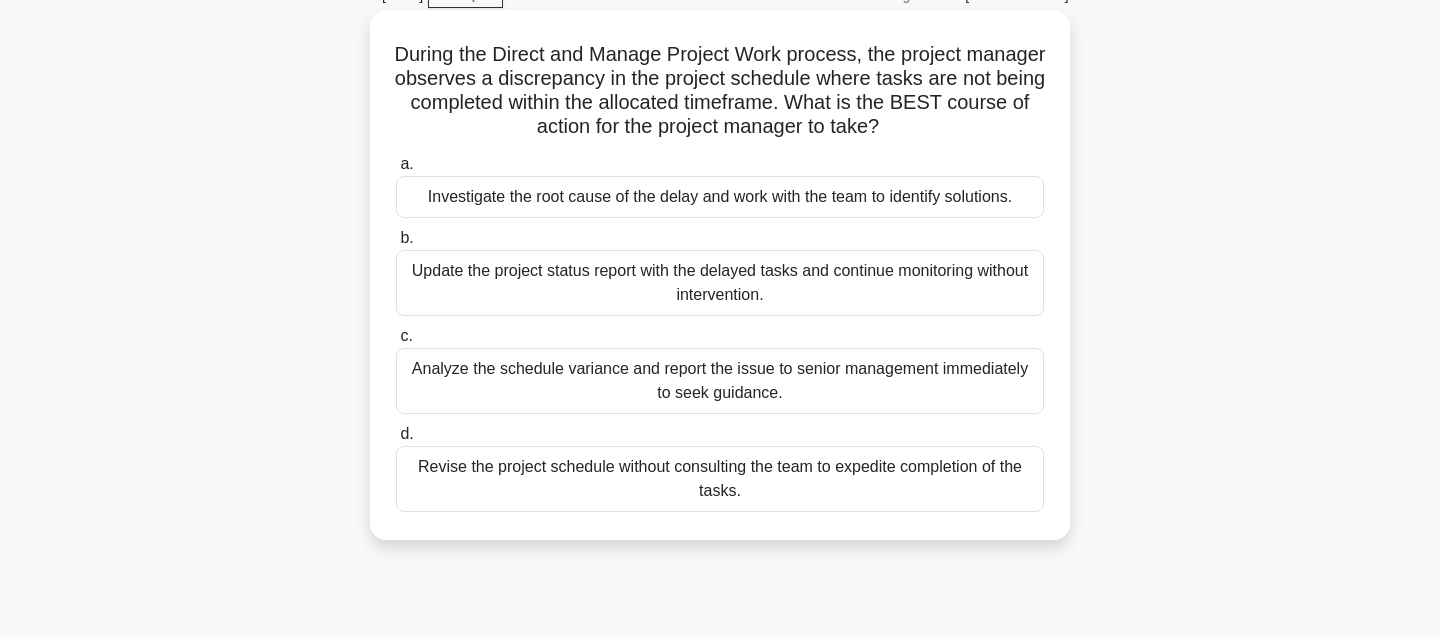 click on "Update the project status report with the delayed tasks and continue monitoring without intervention." at bounding box center (720, 283) 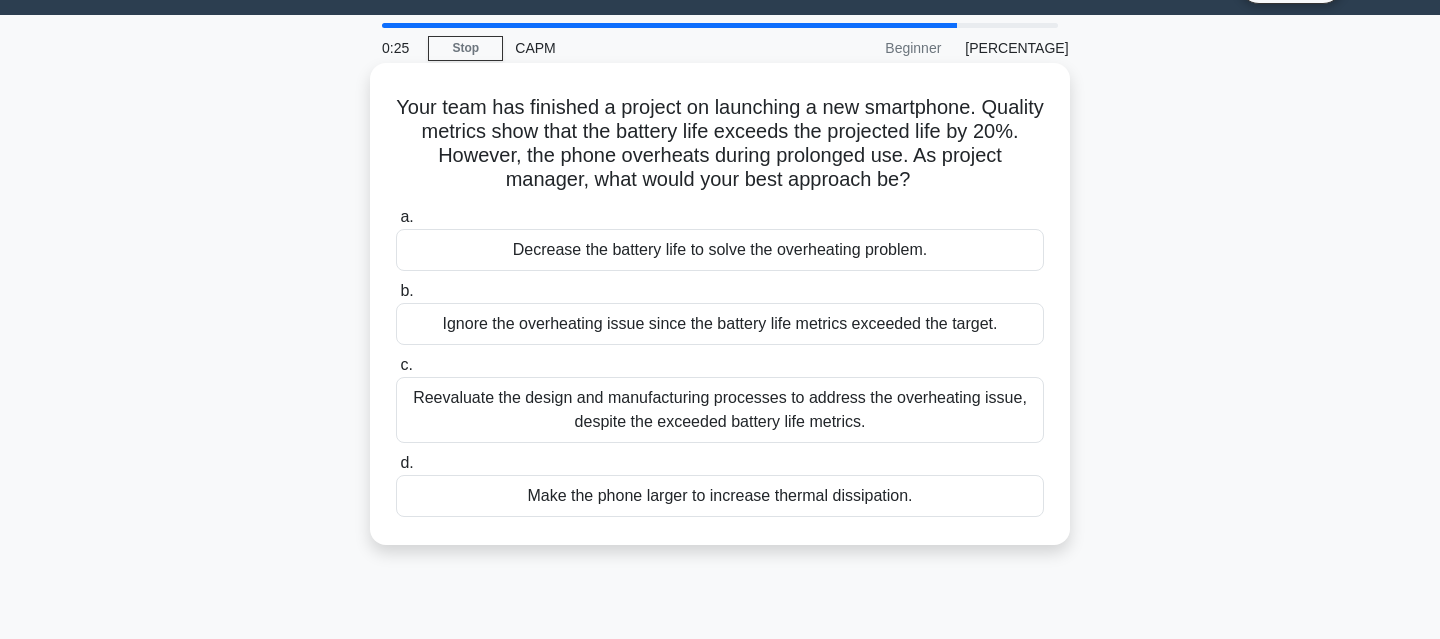 scroll, scrollTop: 61, scrollLeft: 0, axis: vertical 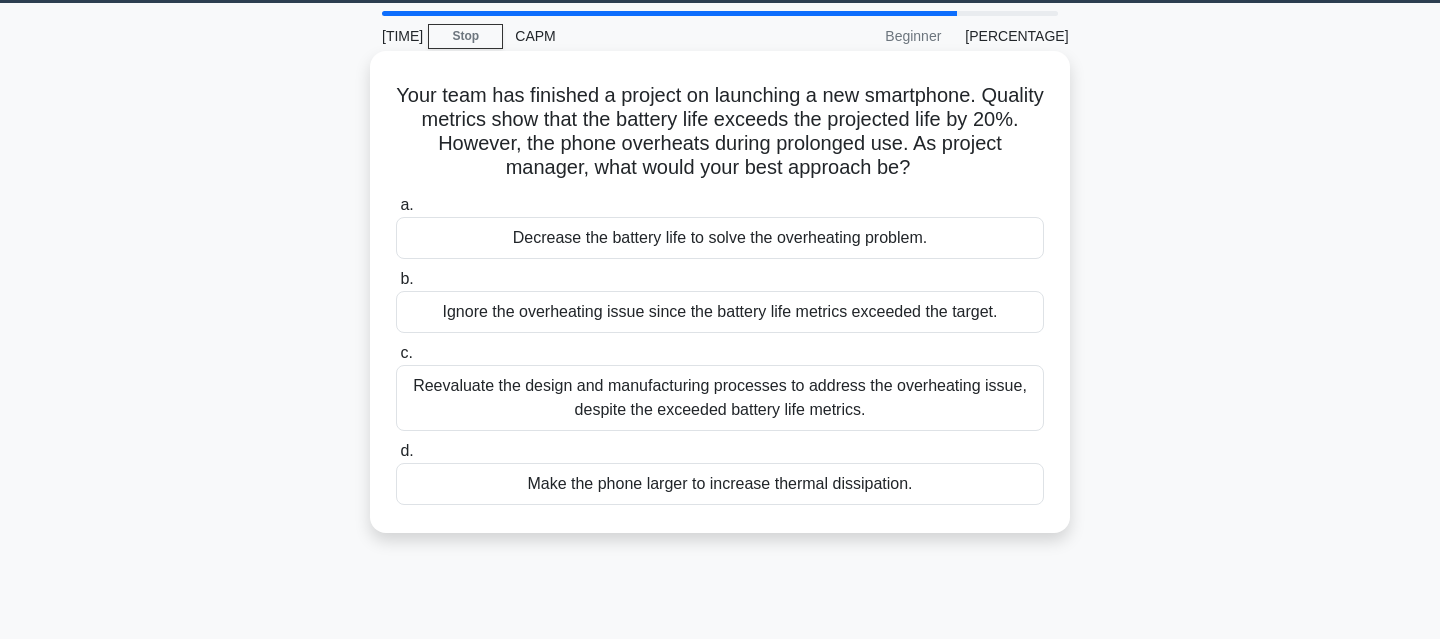 click on "Reevaluate the design and manufacturing processes to address the overheating issue, despite the exceeded battery life metrics." at bounding box center [720, 398] 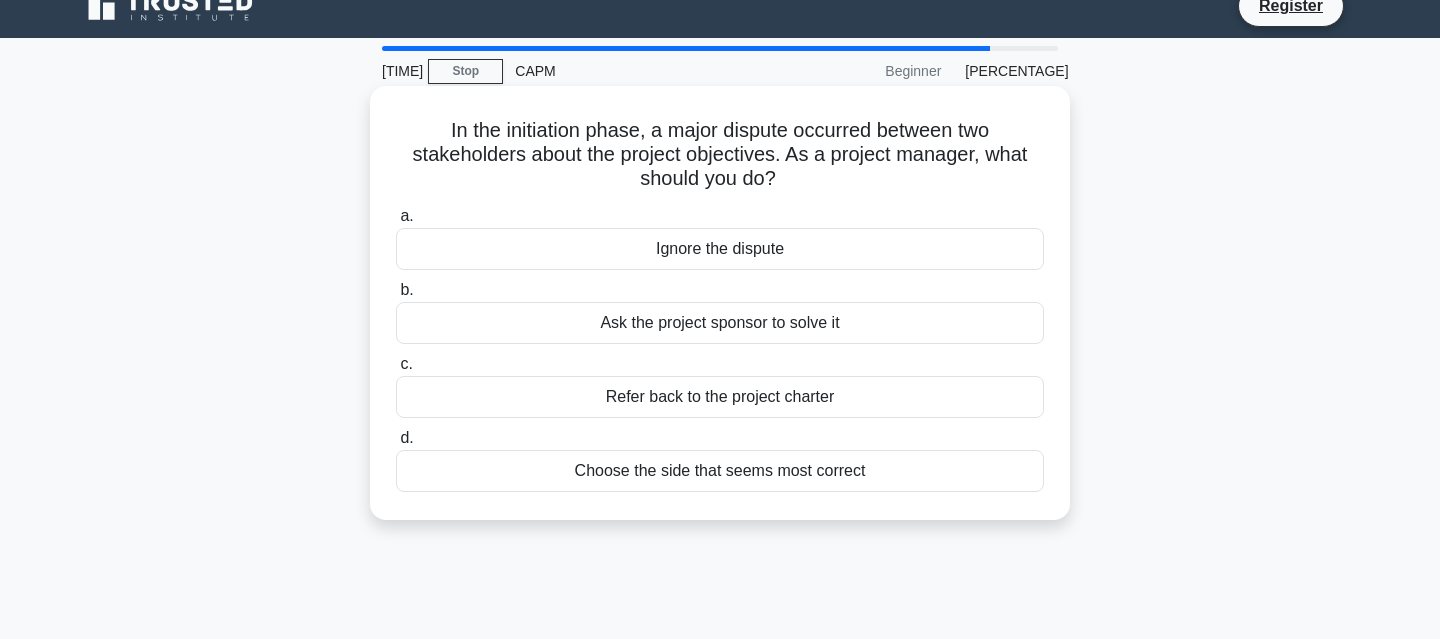 scroll, scrollTop: 0, scrollLeft: 0, axis: both 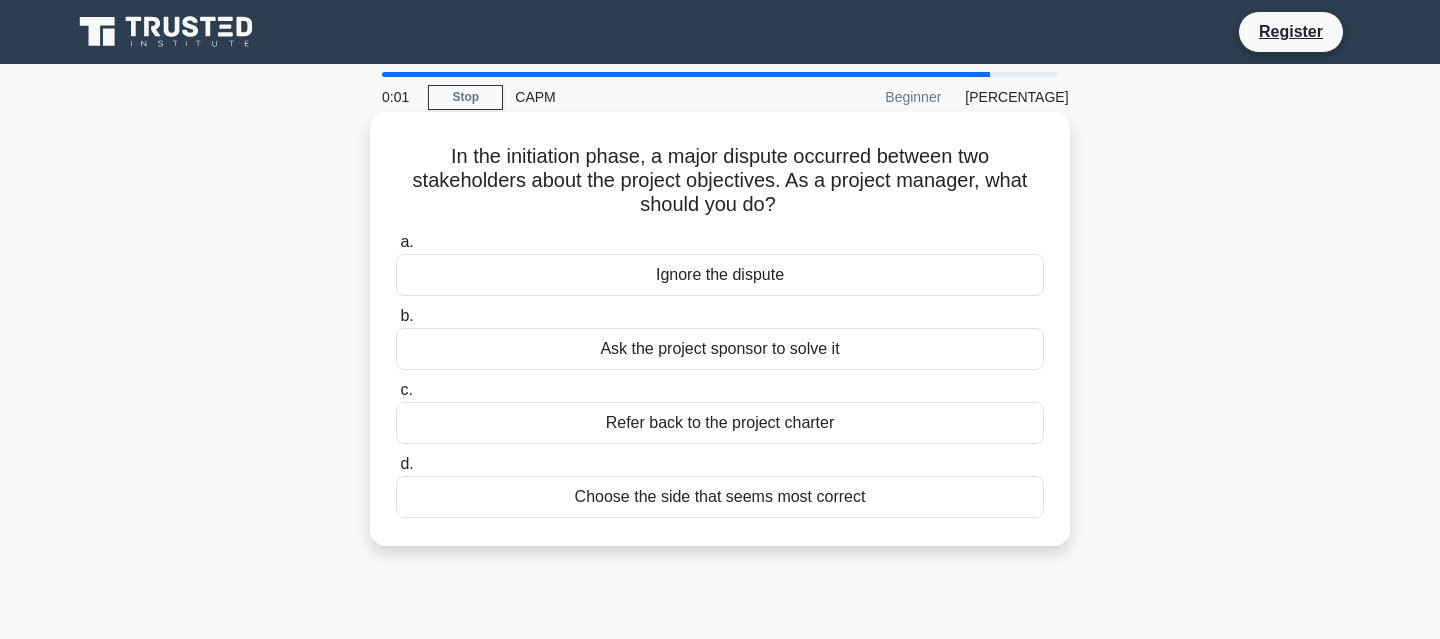 click on "Refer back to the project charter" at bounding box center (720, 423) 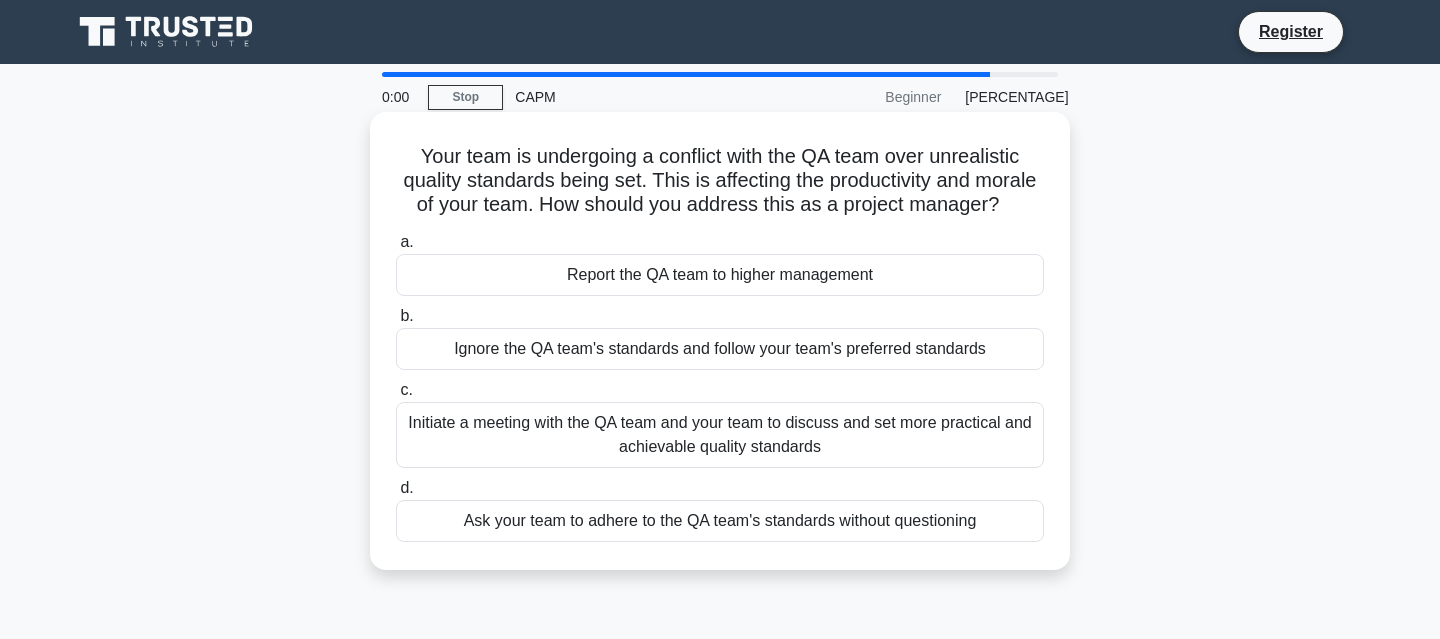 click on "Initiate a meeting with the QA team and your team to discuss and set more practical and achievable quality standards" at bounding box center [720, 435] 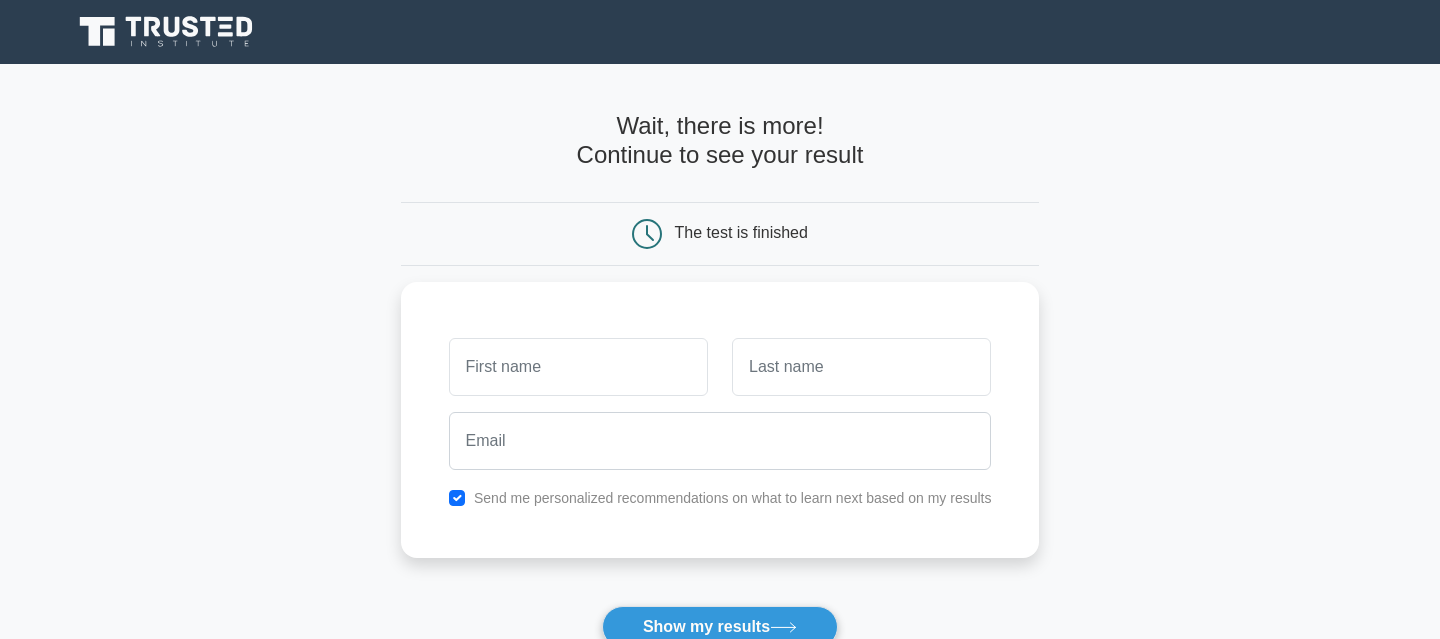 scroll, scrollTop: 0, scrollLeft: 0, axis: both 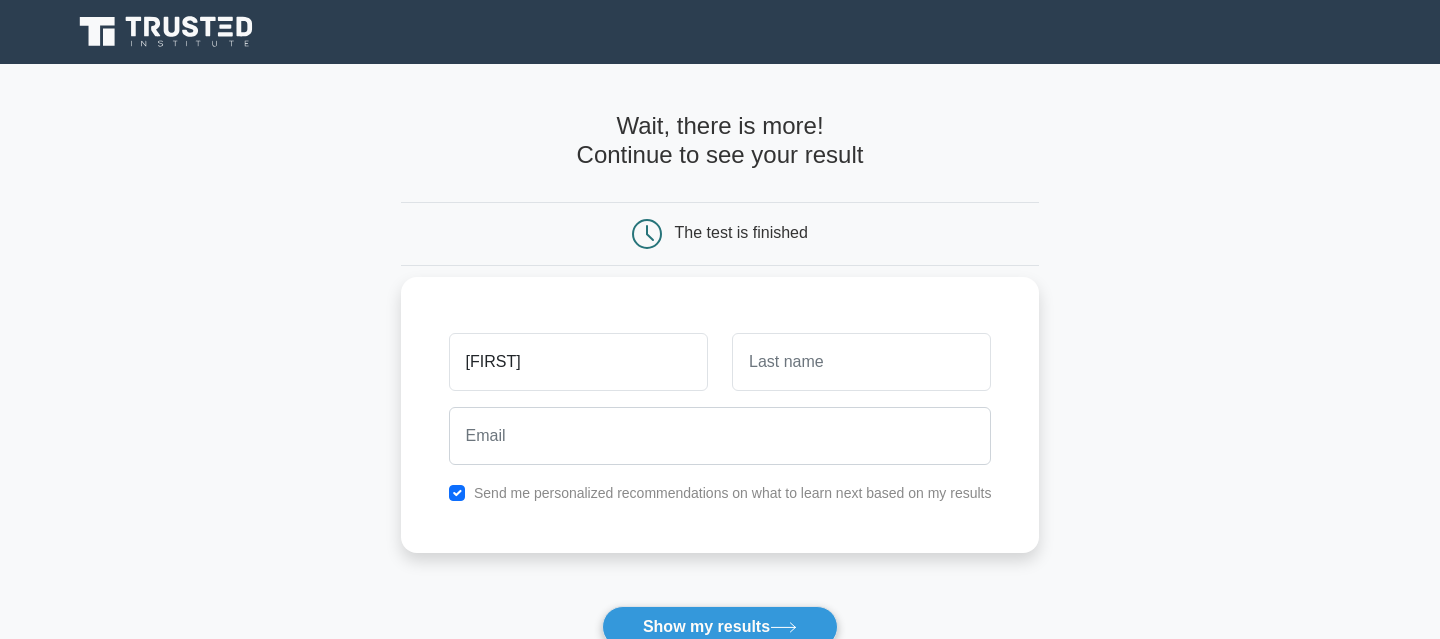 type on "Chayanit" 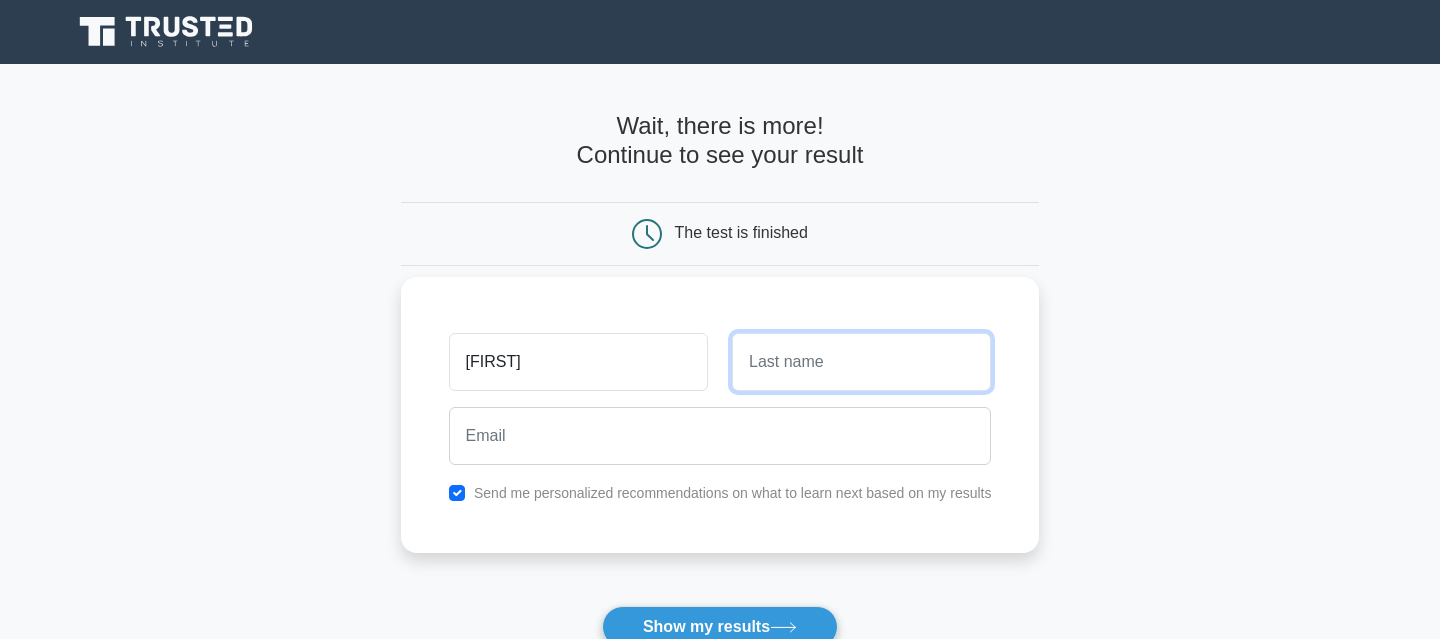 click at bounding box center [861, 362] 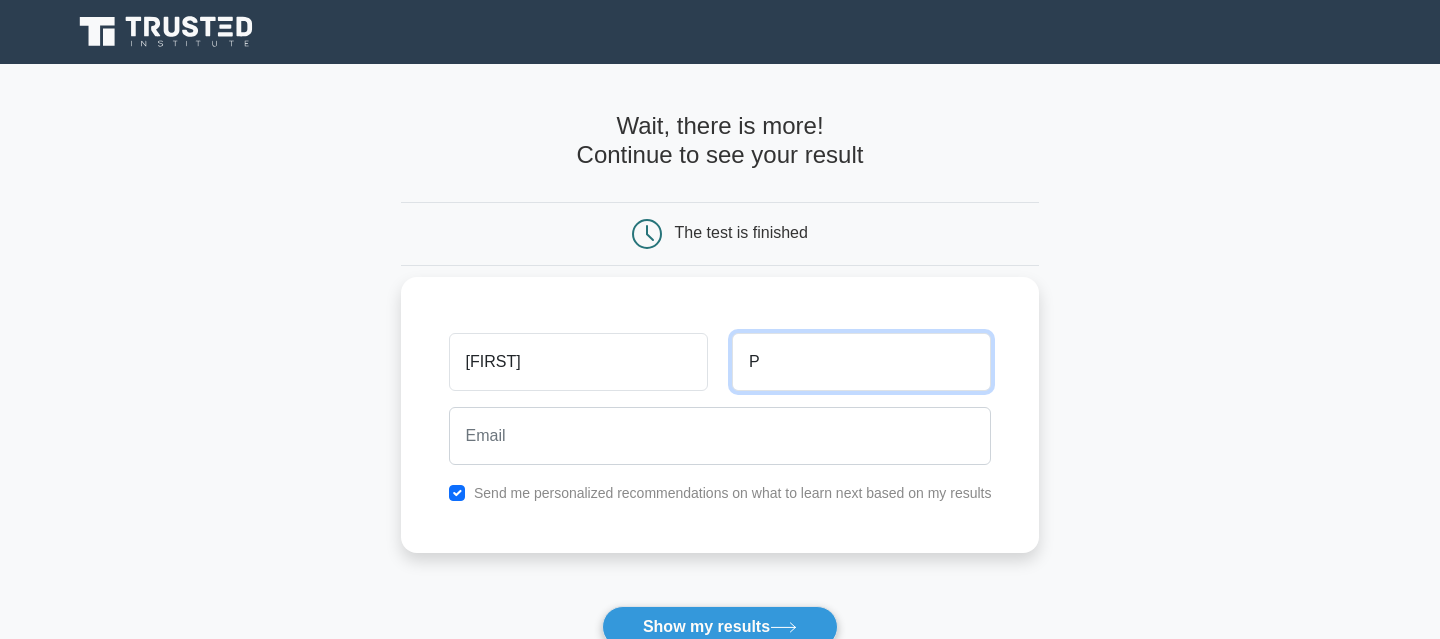 type on "P" 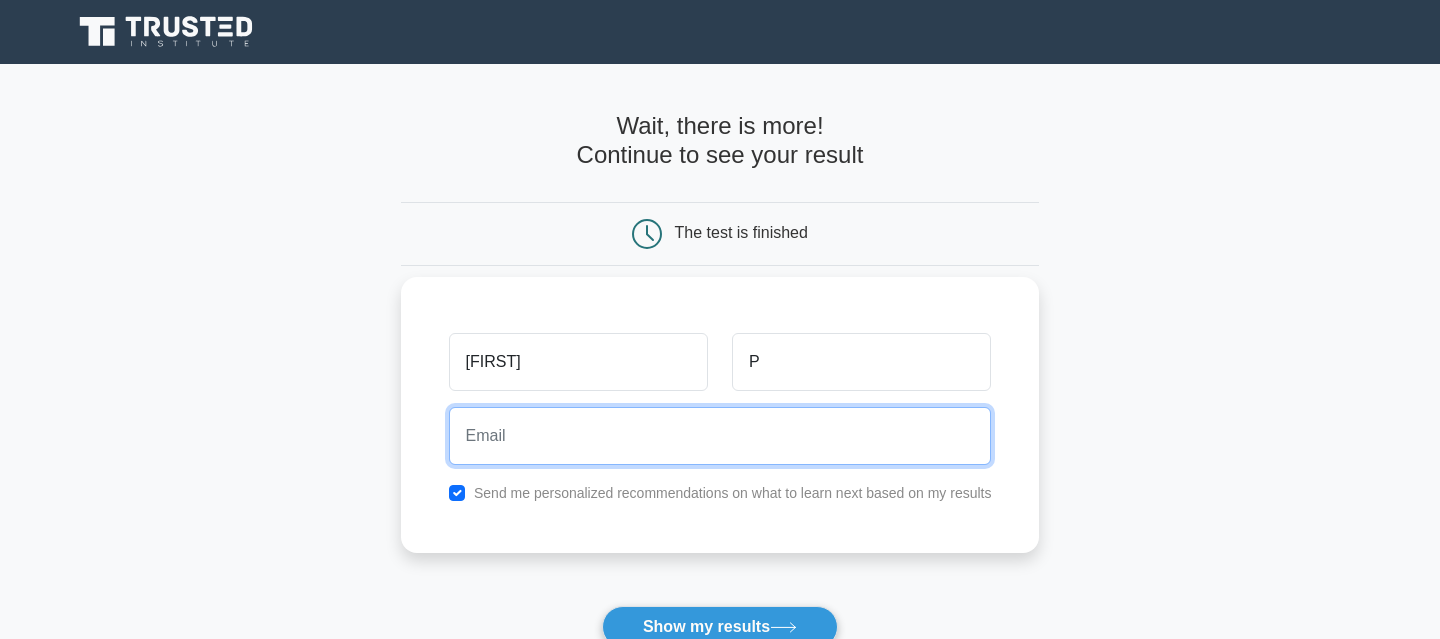 click at bounding box center [720, 436] 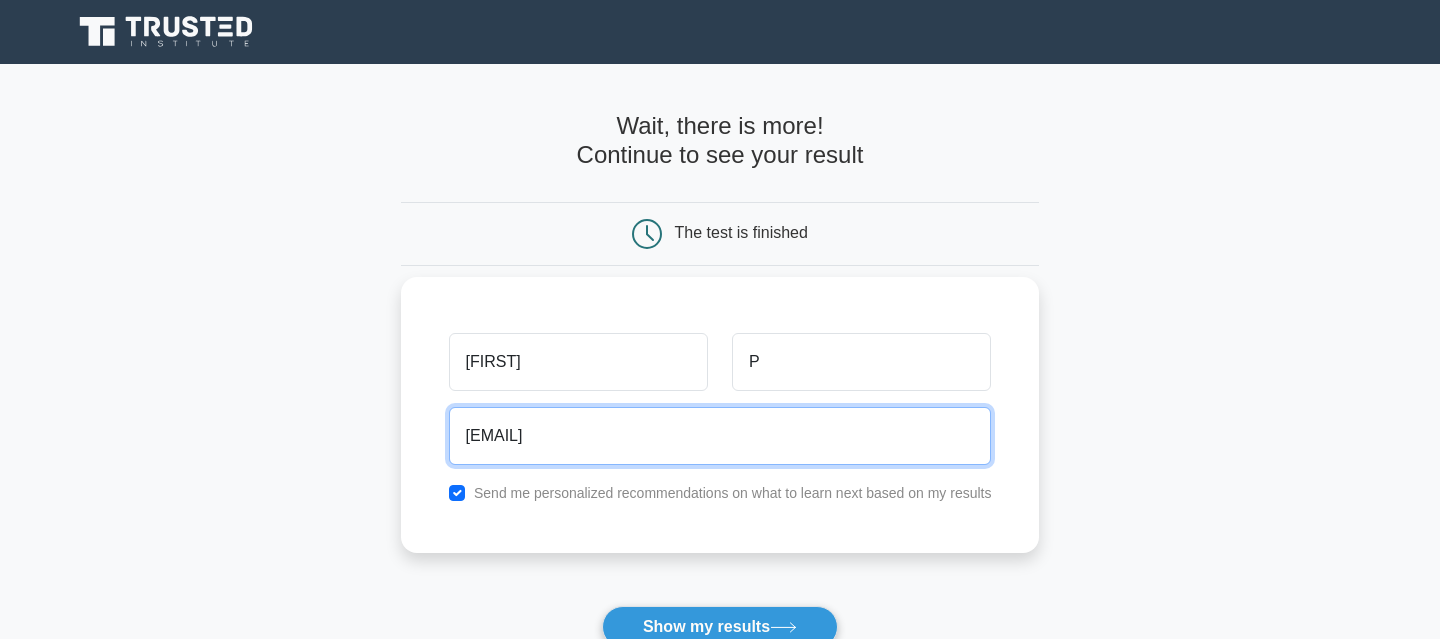 scroll, scrollTop: 110, scrollLeft: 0, axis: vertical 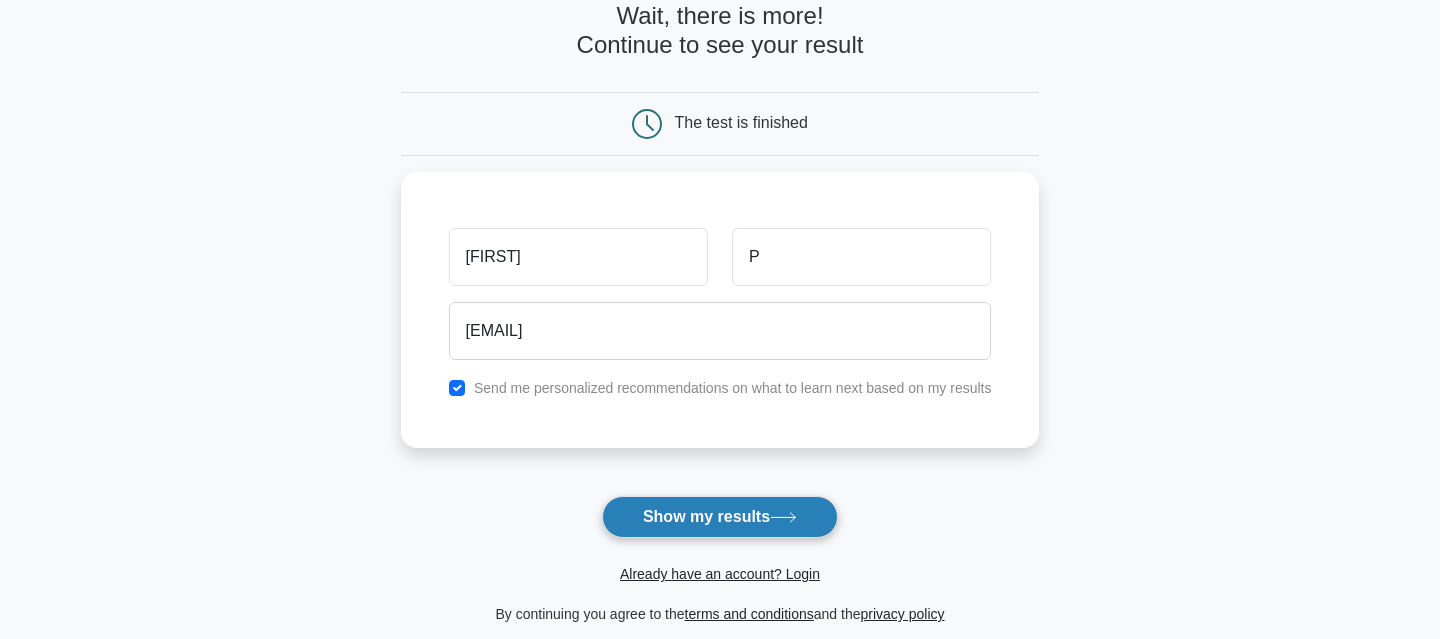 click on "Show my results" at bounding box center [720, 517] 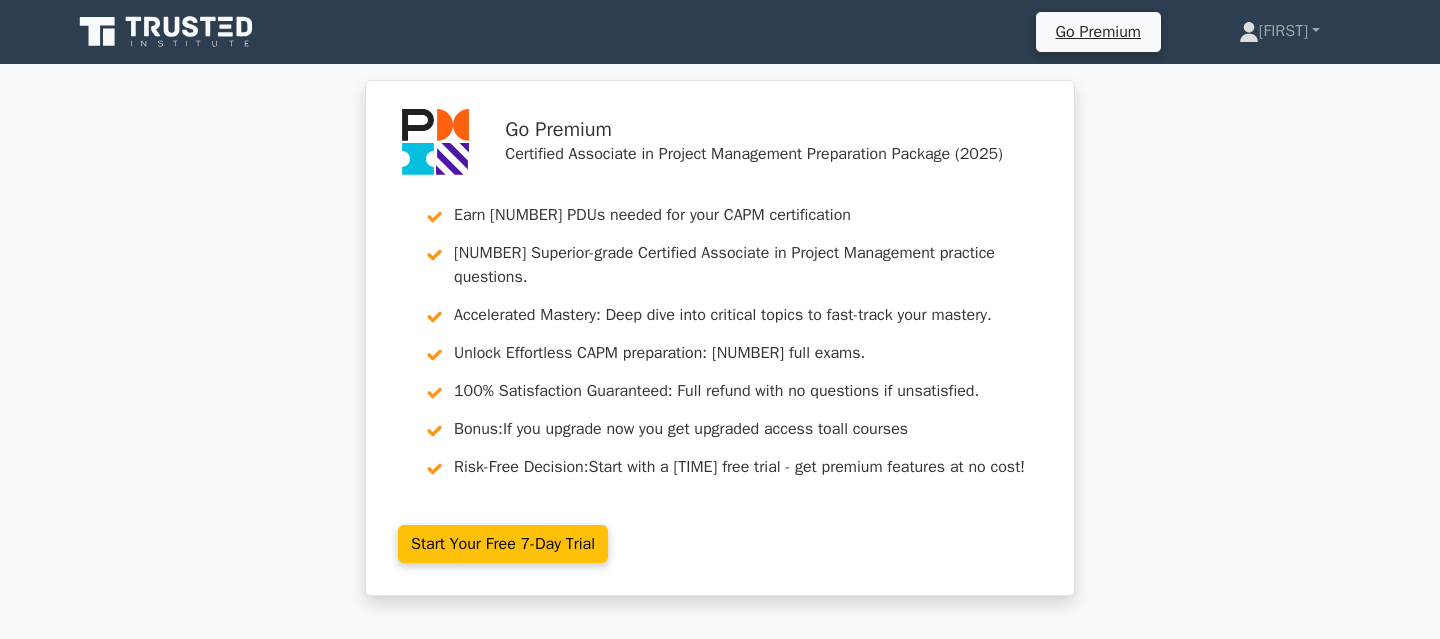 scroll, scrollTop: 0, scrollLeft: 0, axis: both 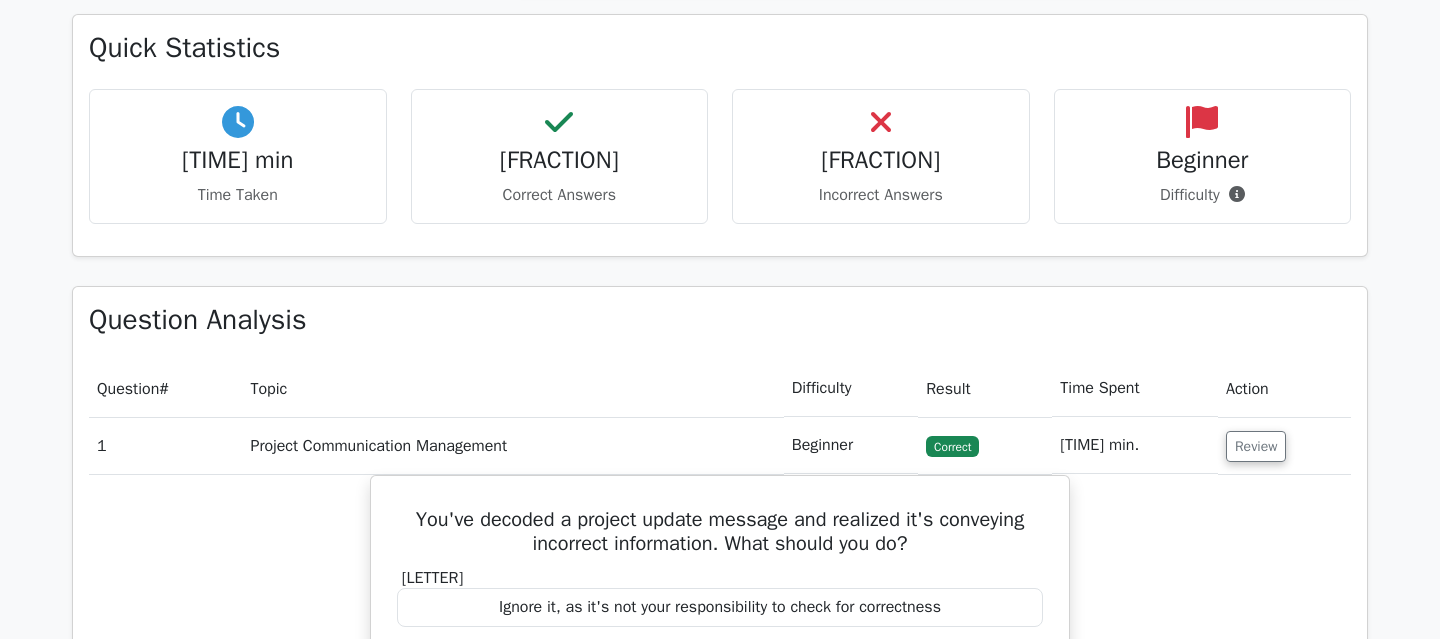 click on "4/20" at bounding box center [238, 160] 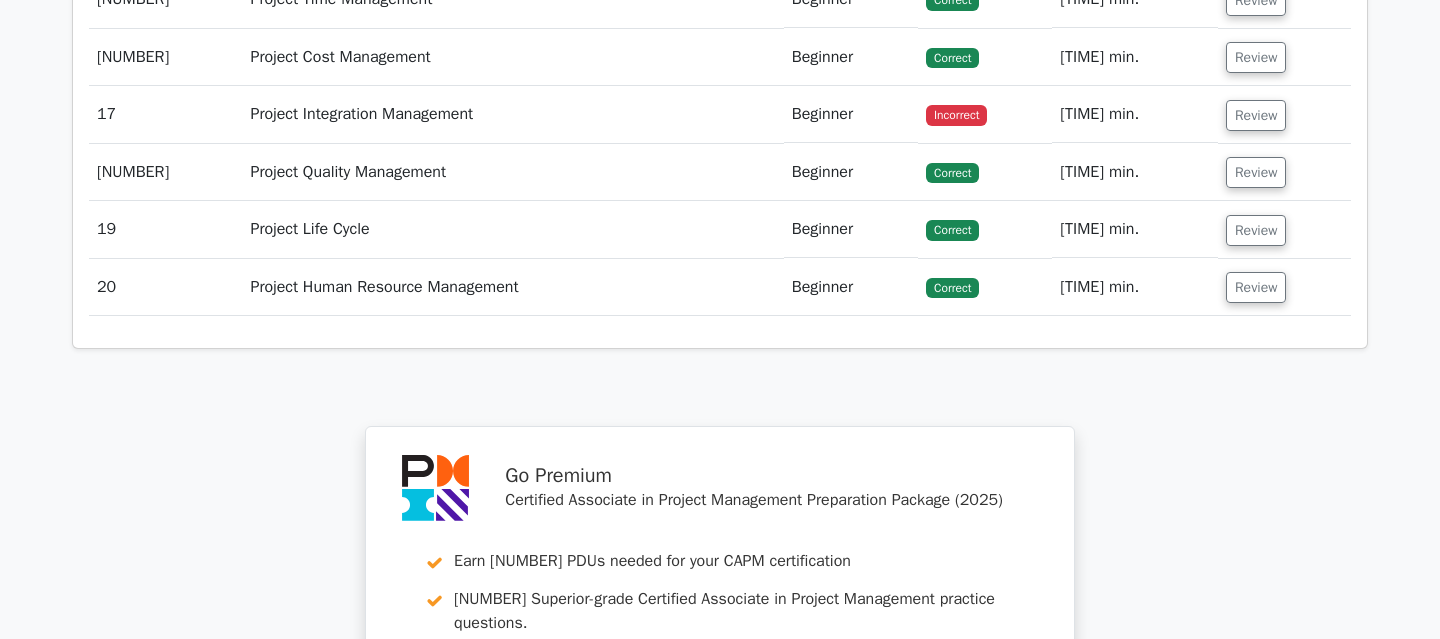 scroll, scrollTop: 3491, scrollLeft: 0, axis: vertical 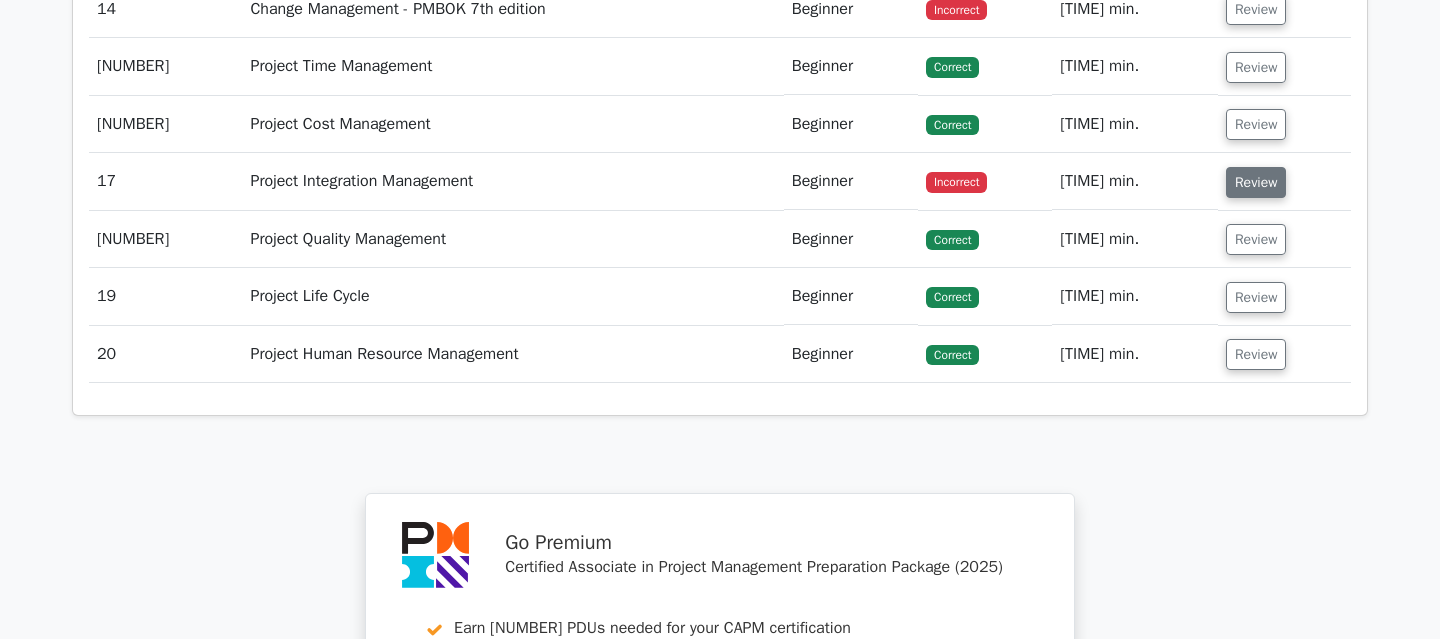 click on "Review" at bounding box center [1256, 182] 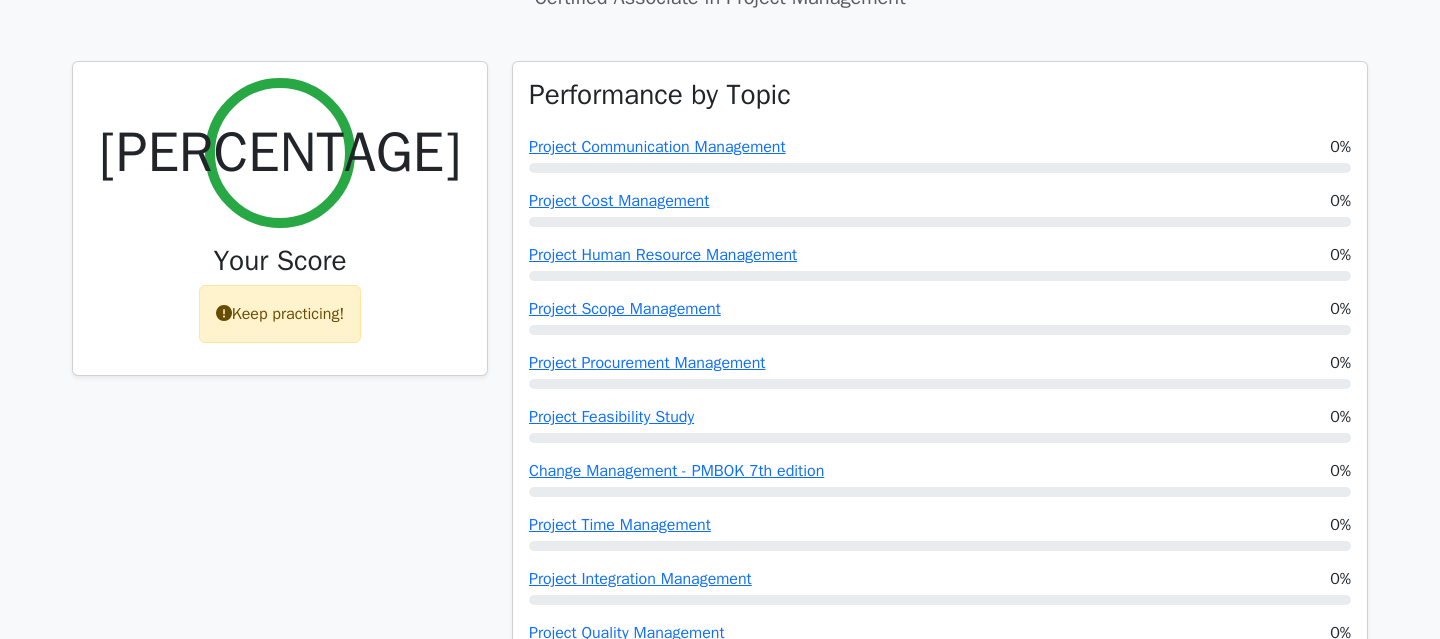 scroll, scrollTop: 762, scrollLeft: 0, axis: vertical 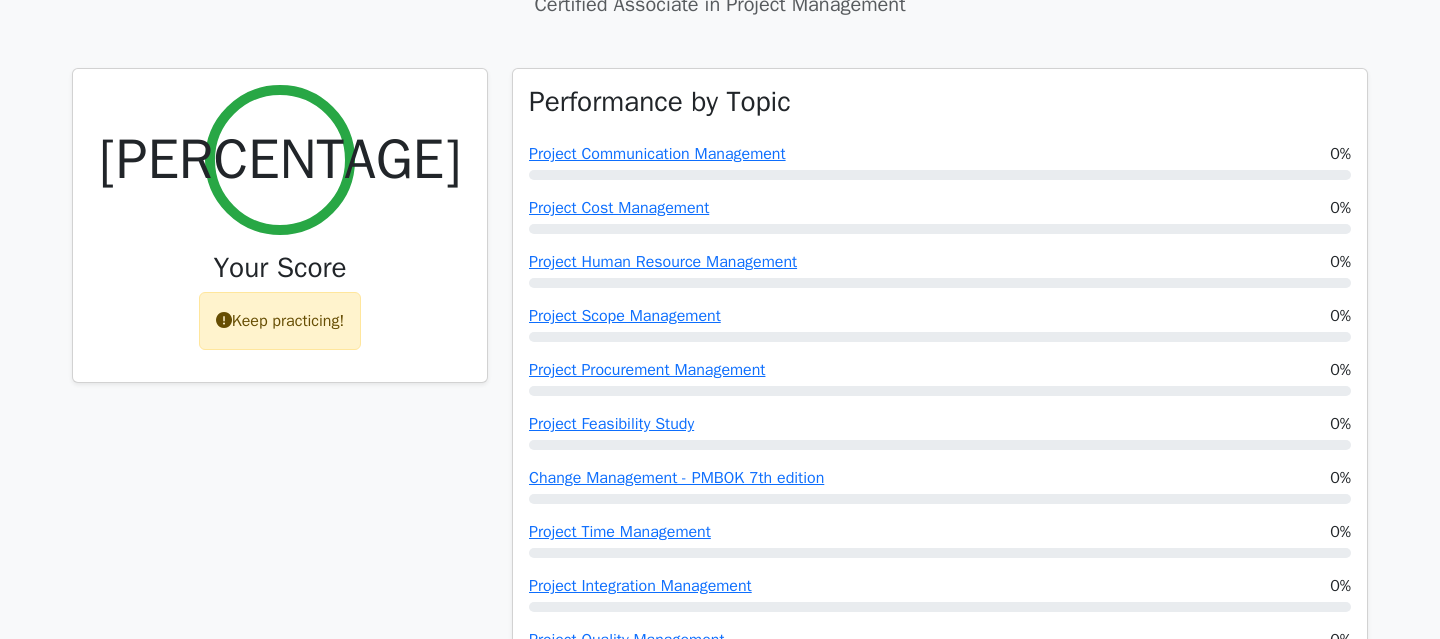 click on "80%
Your Score
Keep practicing!" at bounding box center [280, 423] 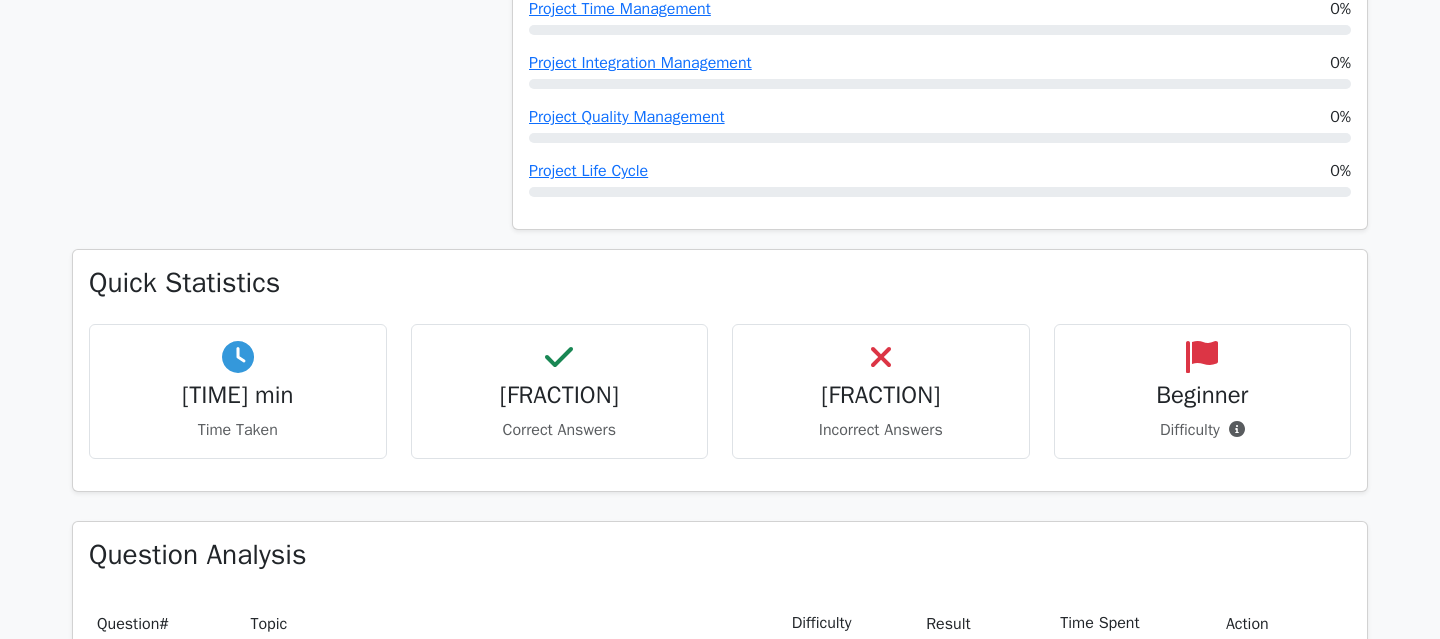 scroll, scrollTop: 1287, scrollLeft: 0, axis: vertical 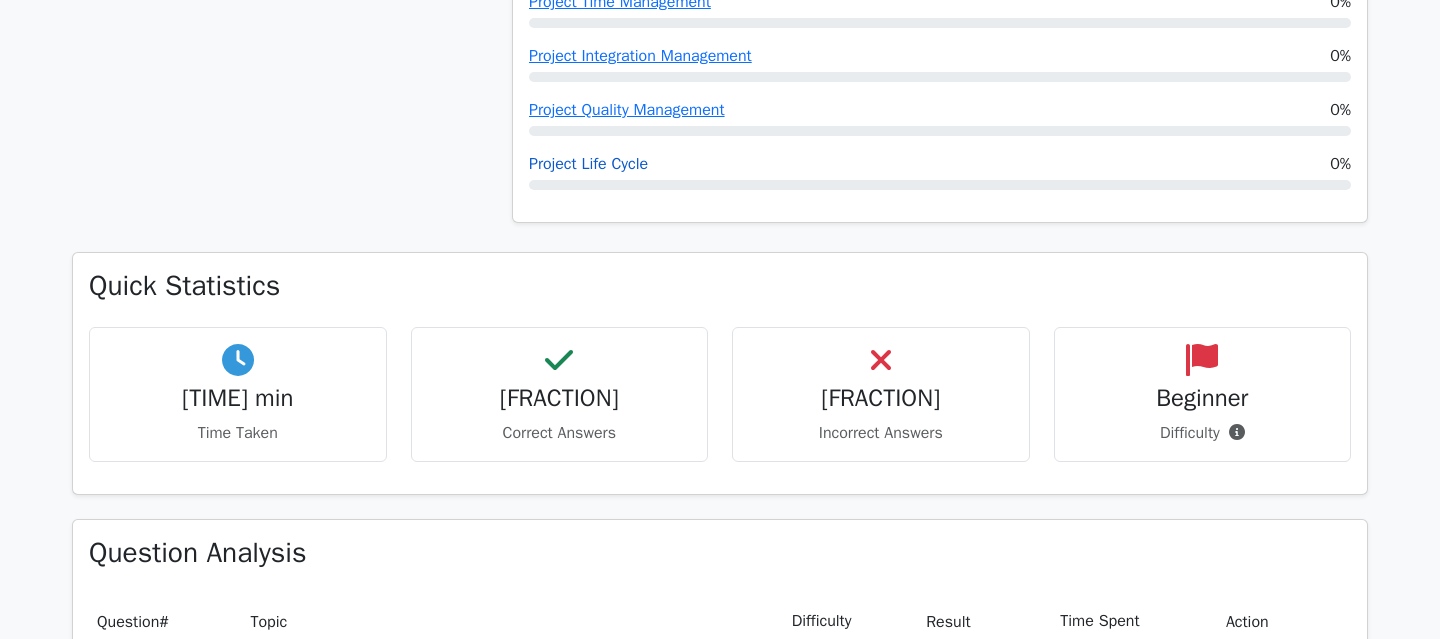 click on "Project Life Cycle" at bounding box center [588, 164] 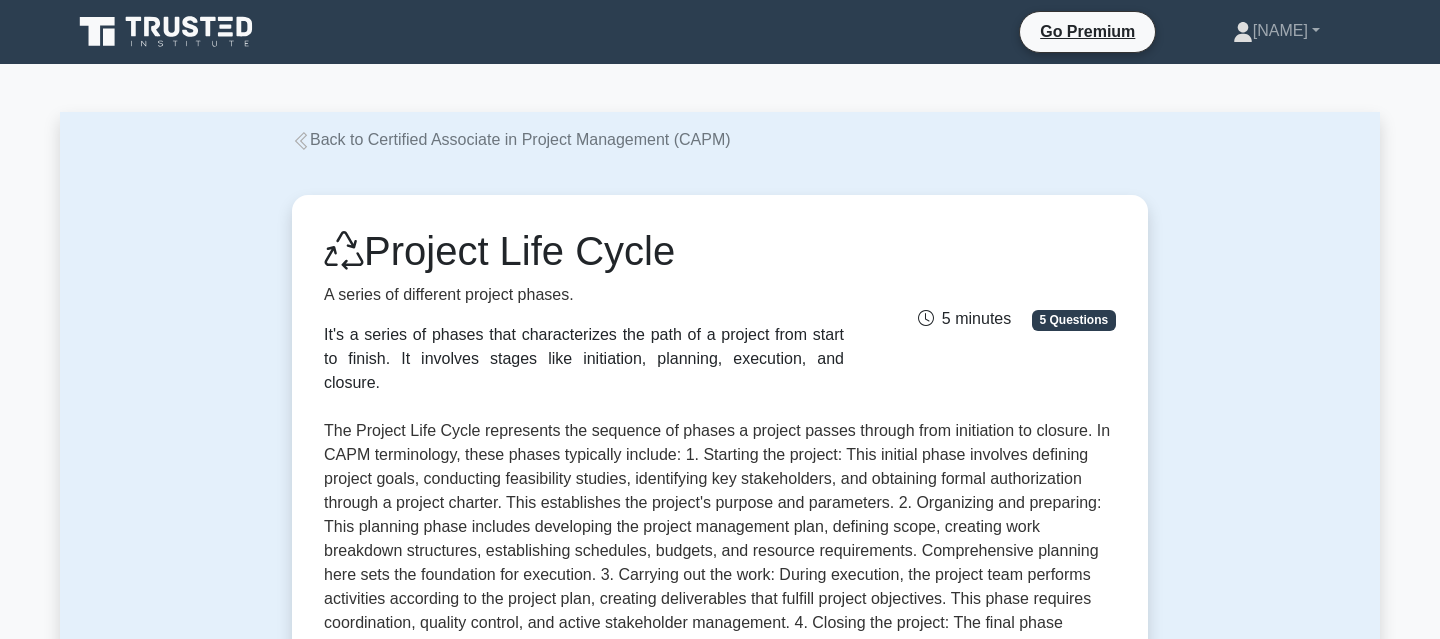 scroll, scrollTop: 0, scrollLeft: 0, axis: both 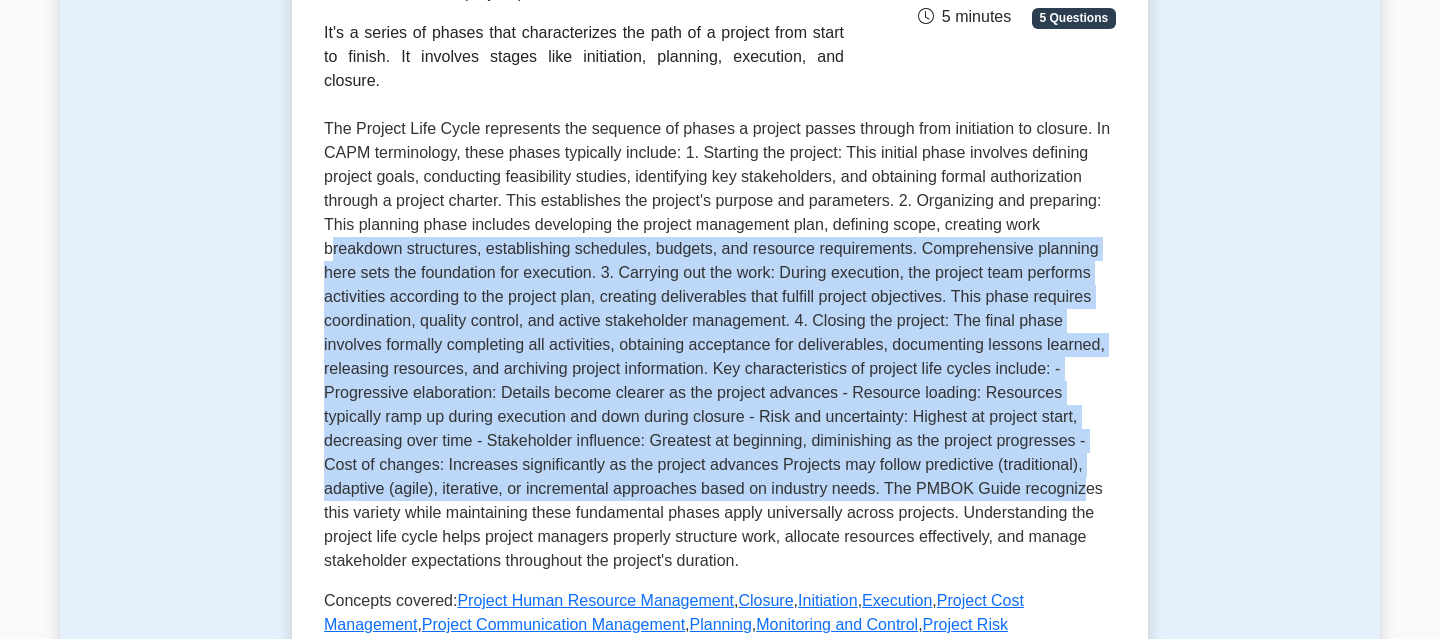 drag, startPoint x: 330, startPoint y: 250, endPoint x: 1015, endPoint y: 500, distance: 729.19476 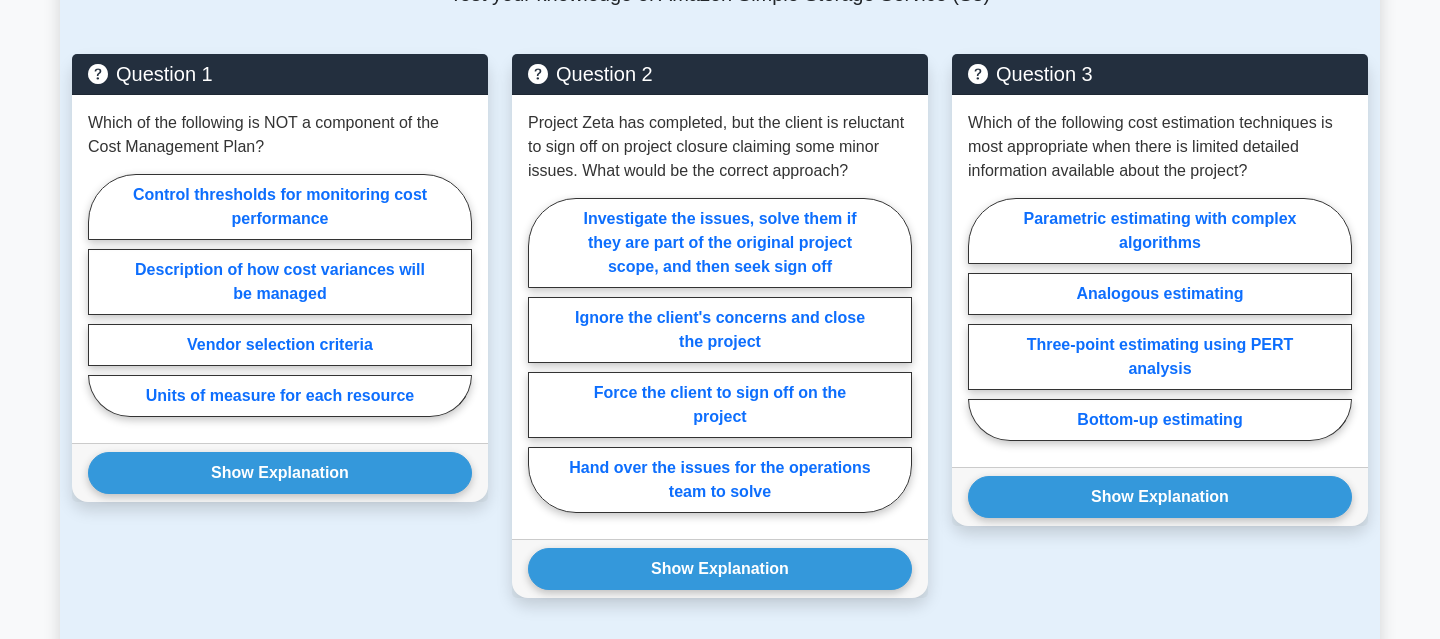 scroll, scrollTop: 1331, scrollLeft: 0, axis: vertical 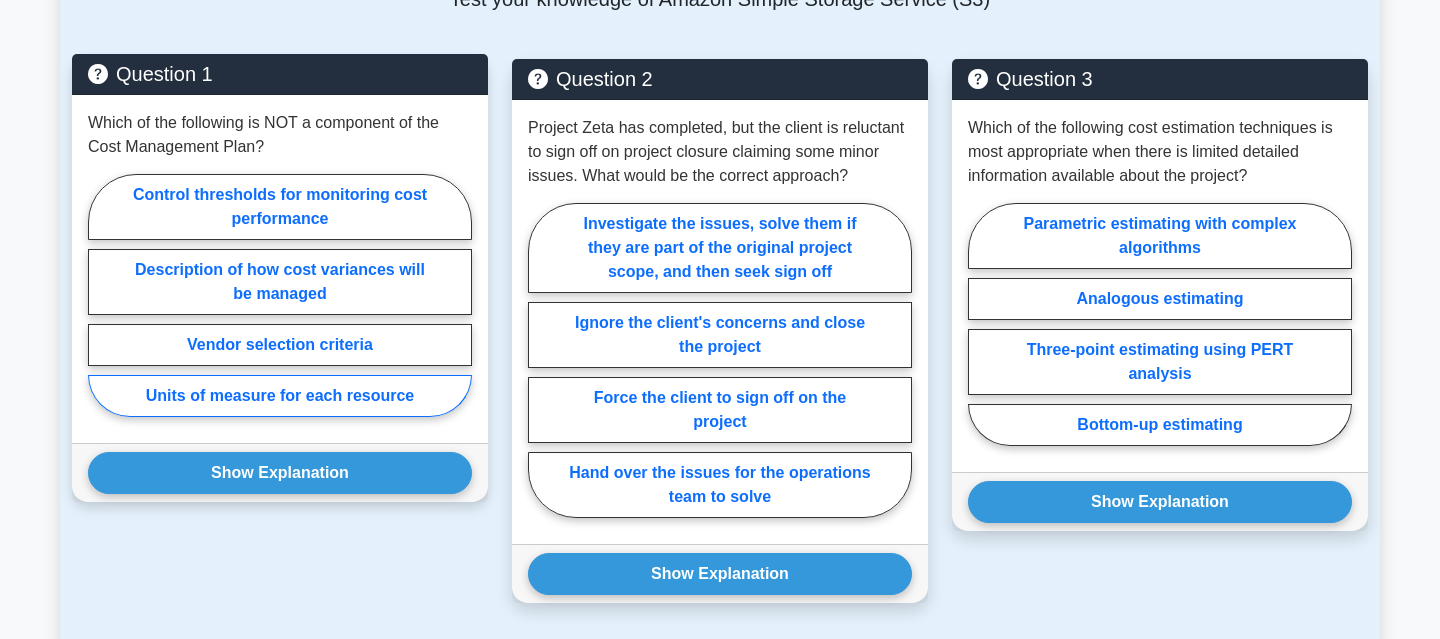 click on "Units of measure for each resource" at bounding box center [280, 396] 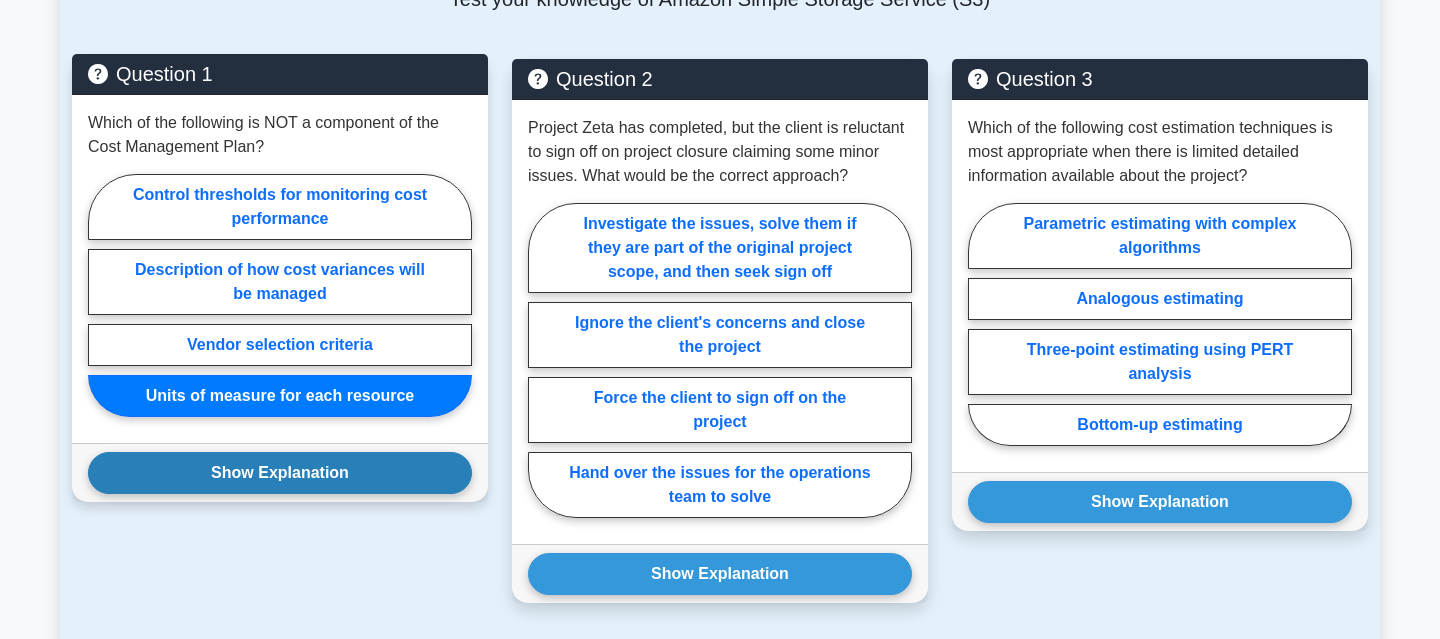 click on "Show Explanation" at bounding box center [280, 473] 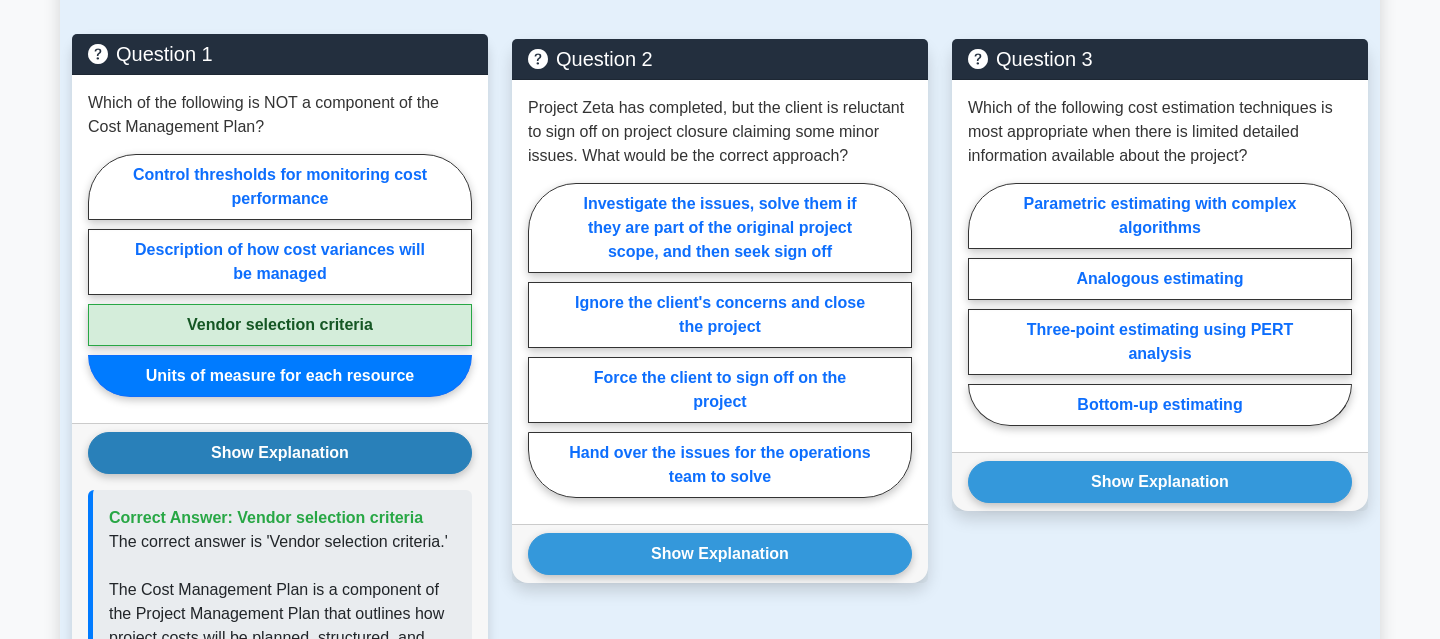 scroll, scrollTop: 1353, scrollLeft: 0, axis: vertical 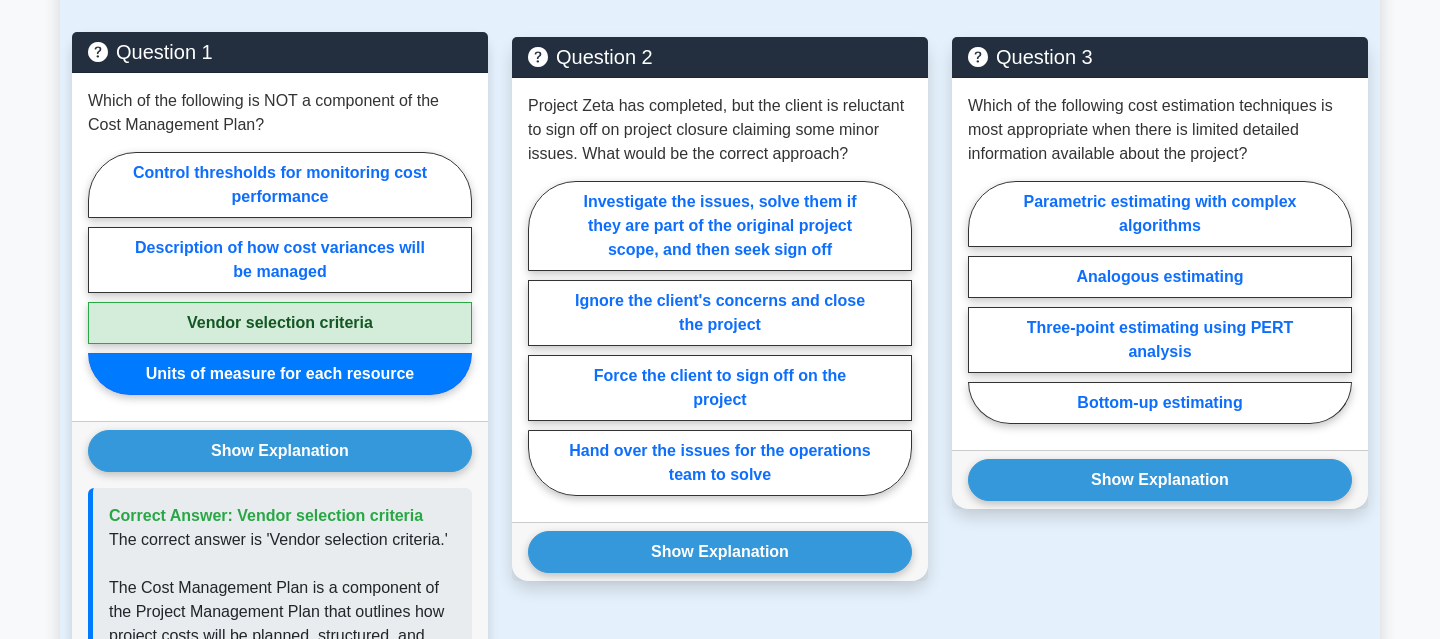 click on "Vendor selection criteria" at bounding box center (280, 323) 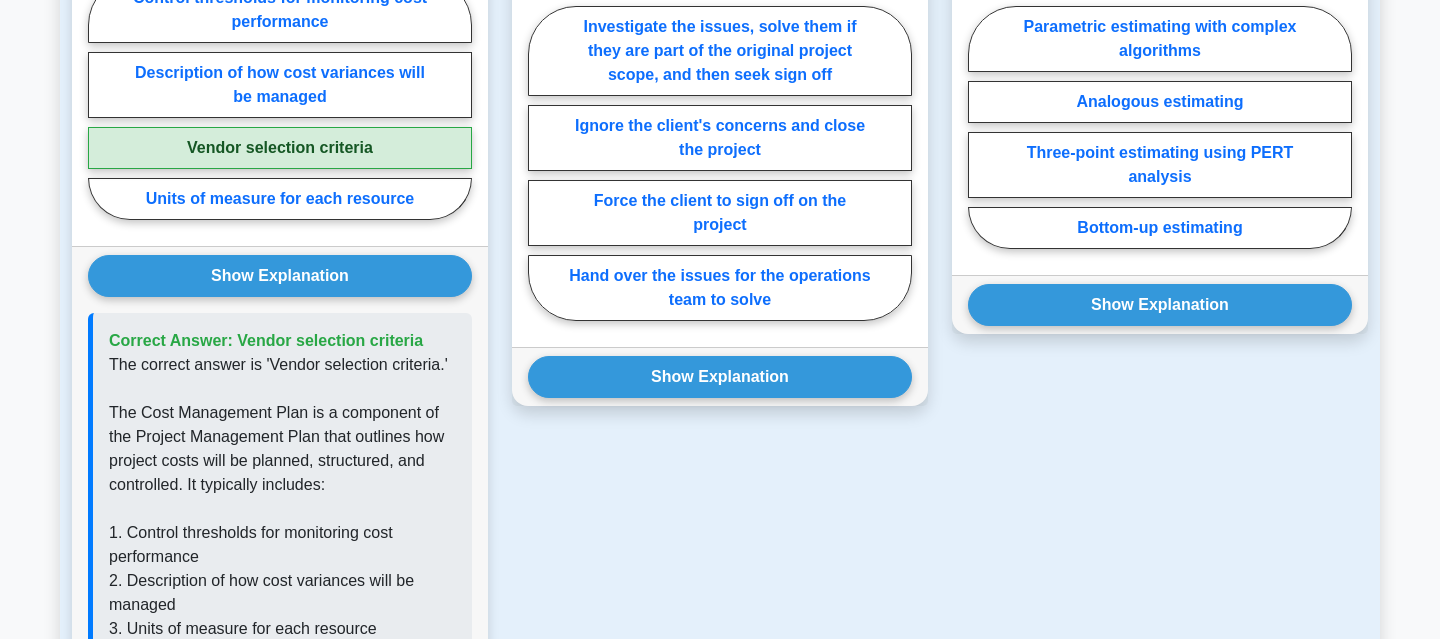 scroll, scrollTop: 1358, scrollLeft: 0, axis: vertical 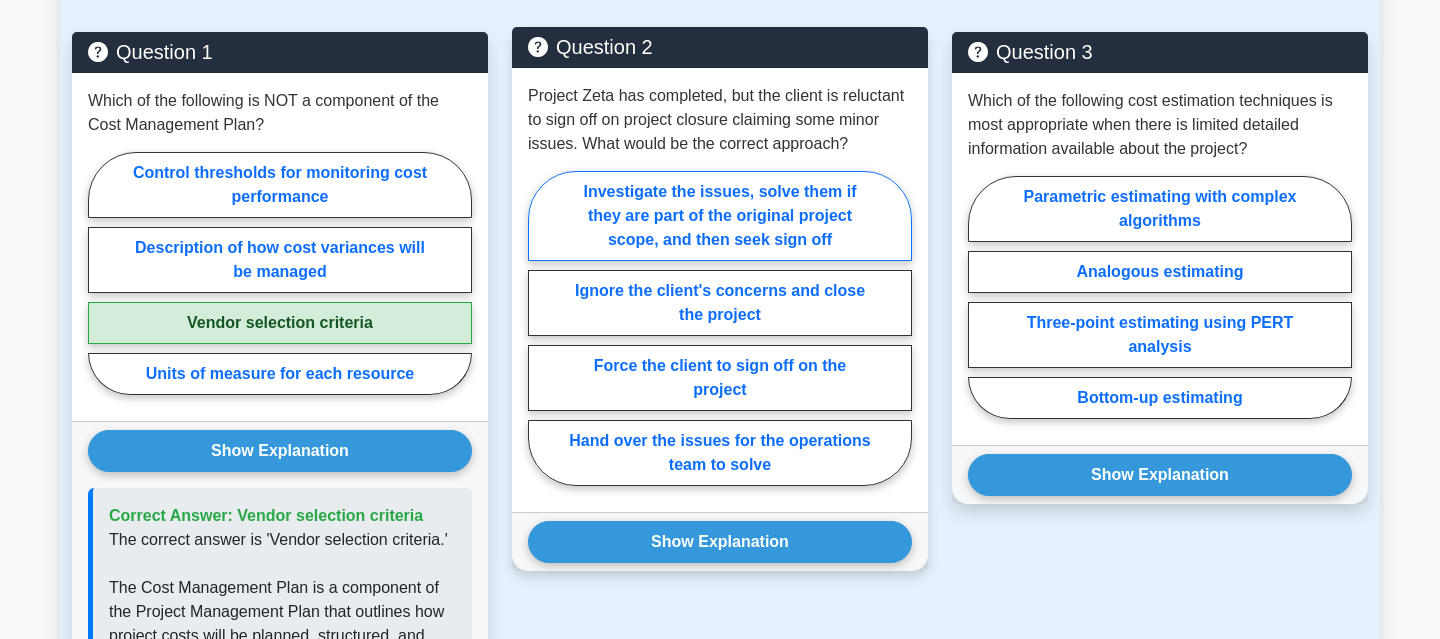 click on "Investigate the issues, solve them if they are part of the original project scope, and then seek sign off" at bounding box center (720, 216) 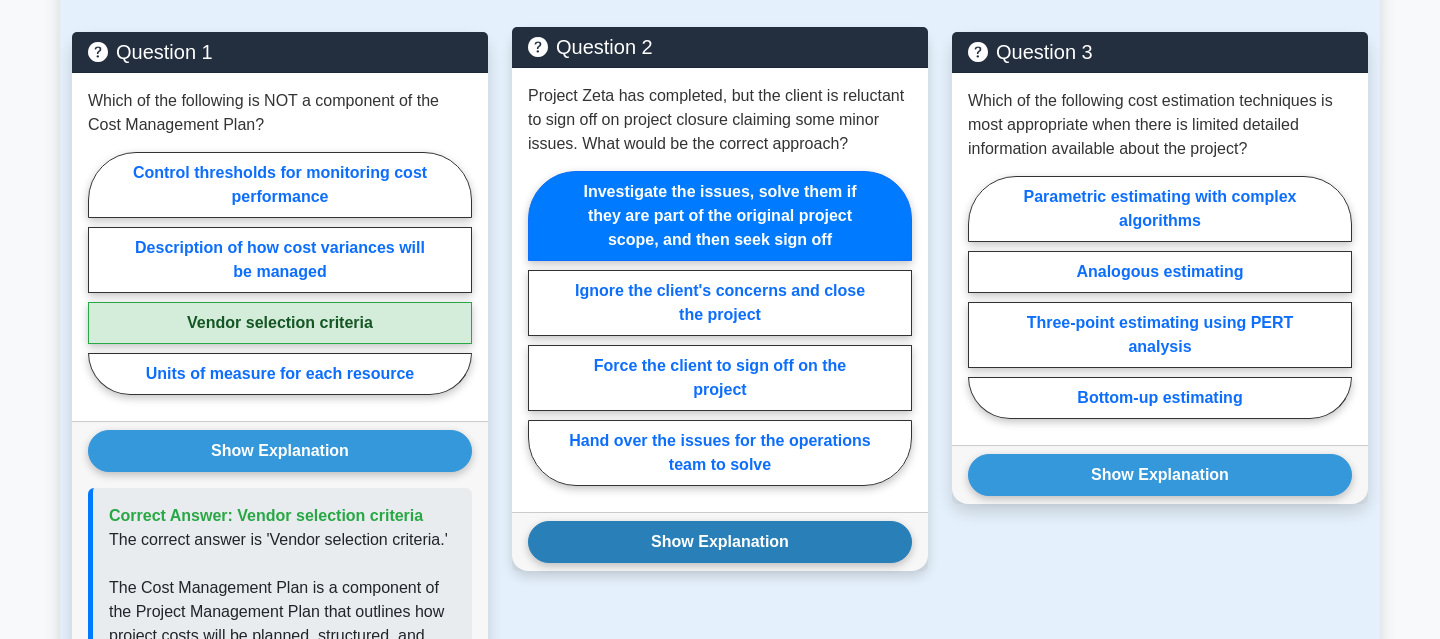 click on "Show Explanation" at bounding box center (280, 451) 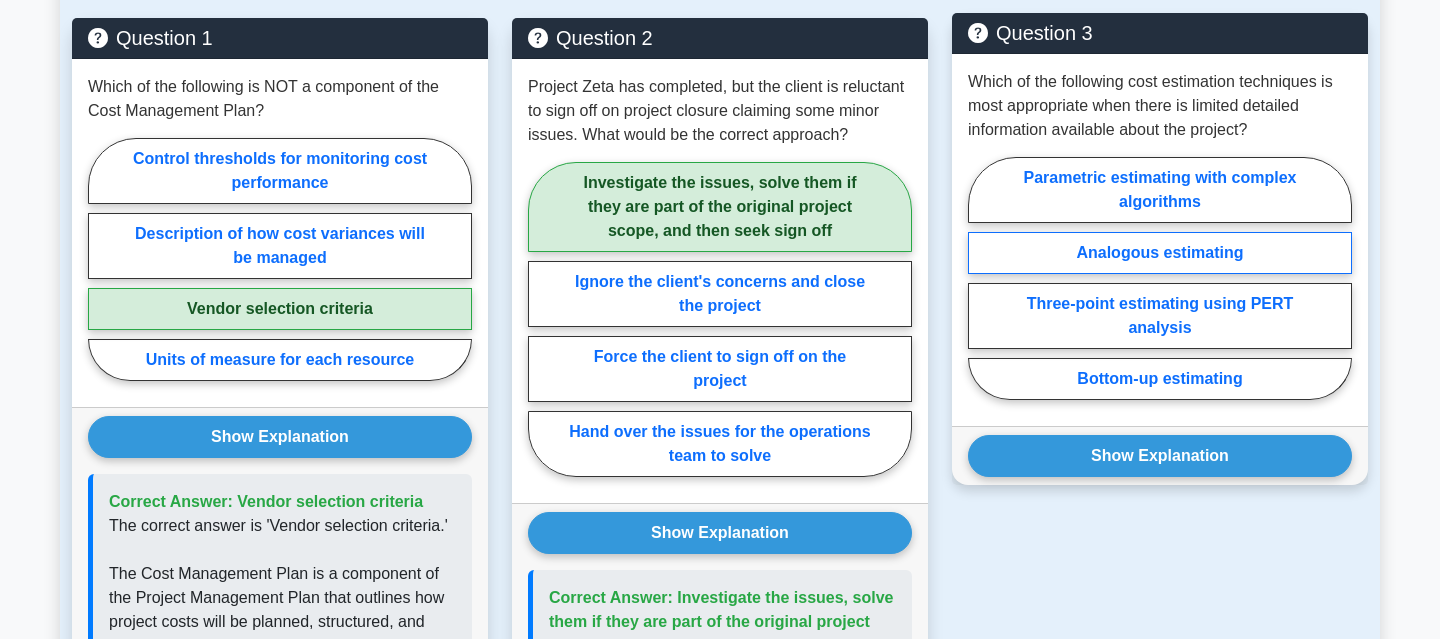 scroll, scrollTop: 1370, scrollLeft: 0, axis: vertical 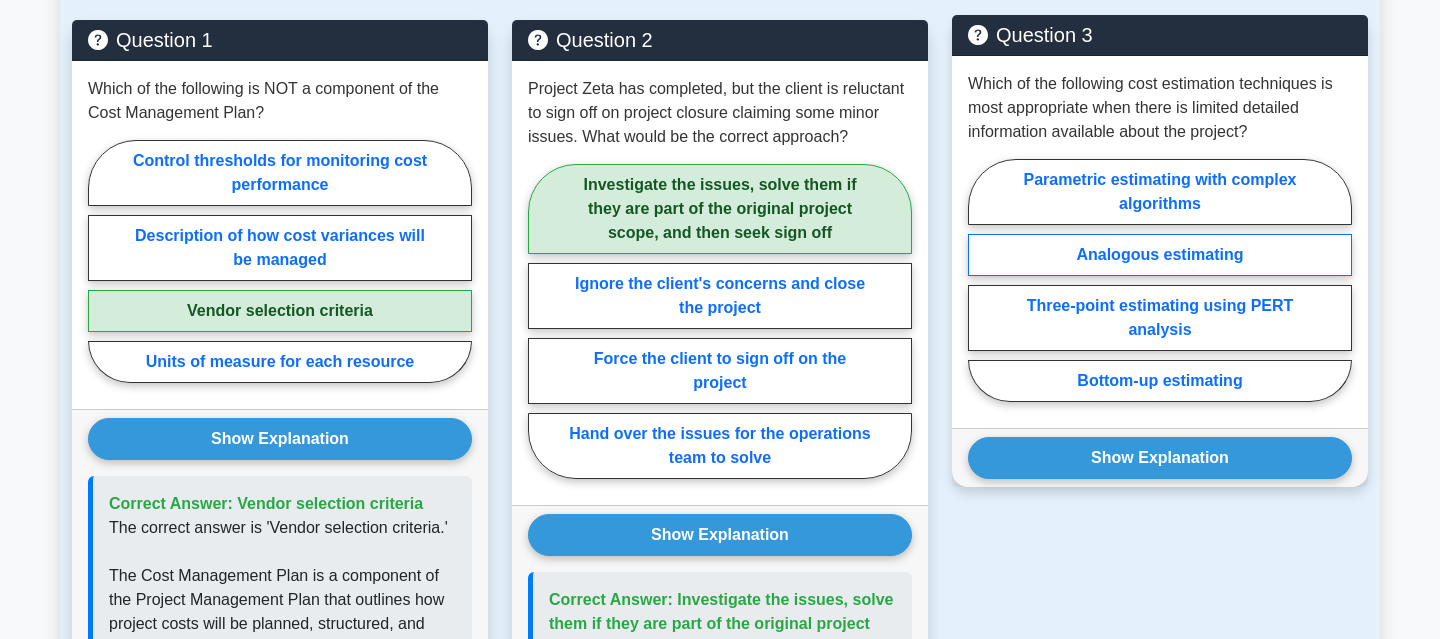 click on "Analogous estimating" at bounding box center [1160, 255] 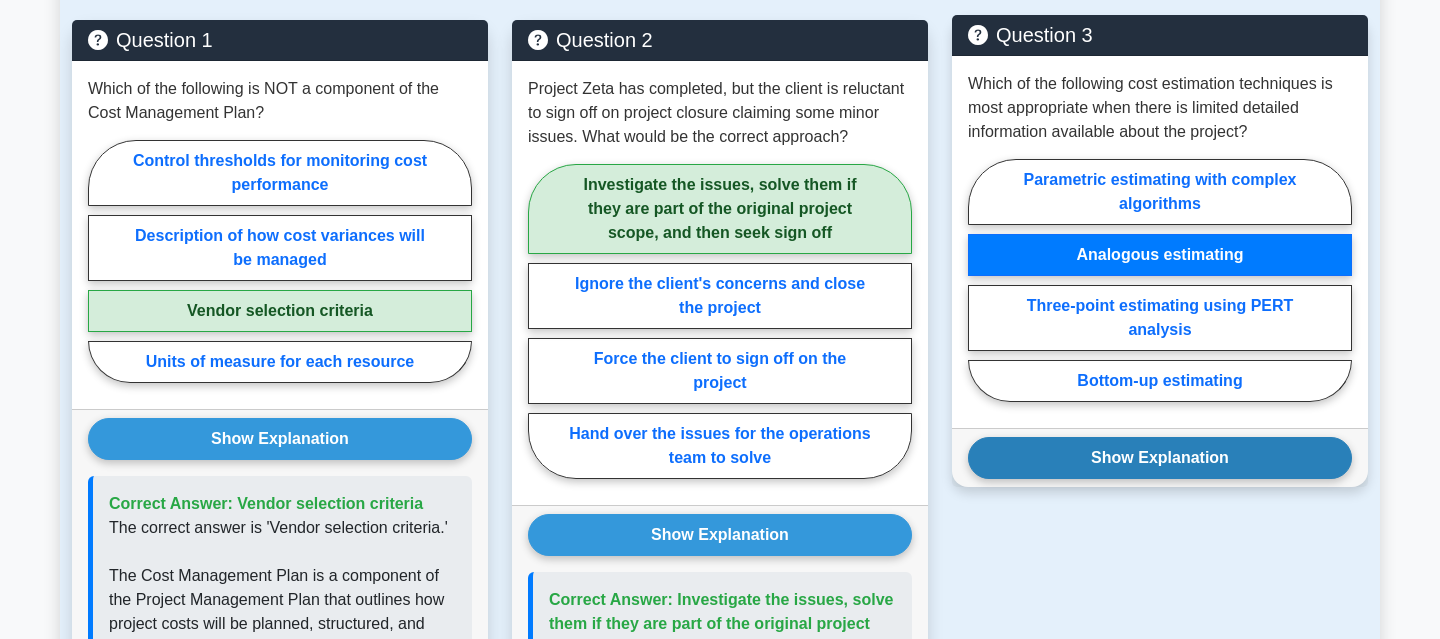 click on "Show Explanation" at bounding box center (280, 439) 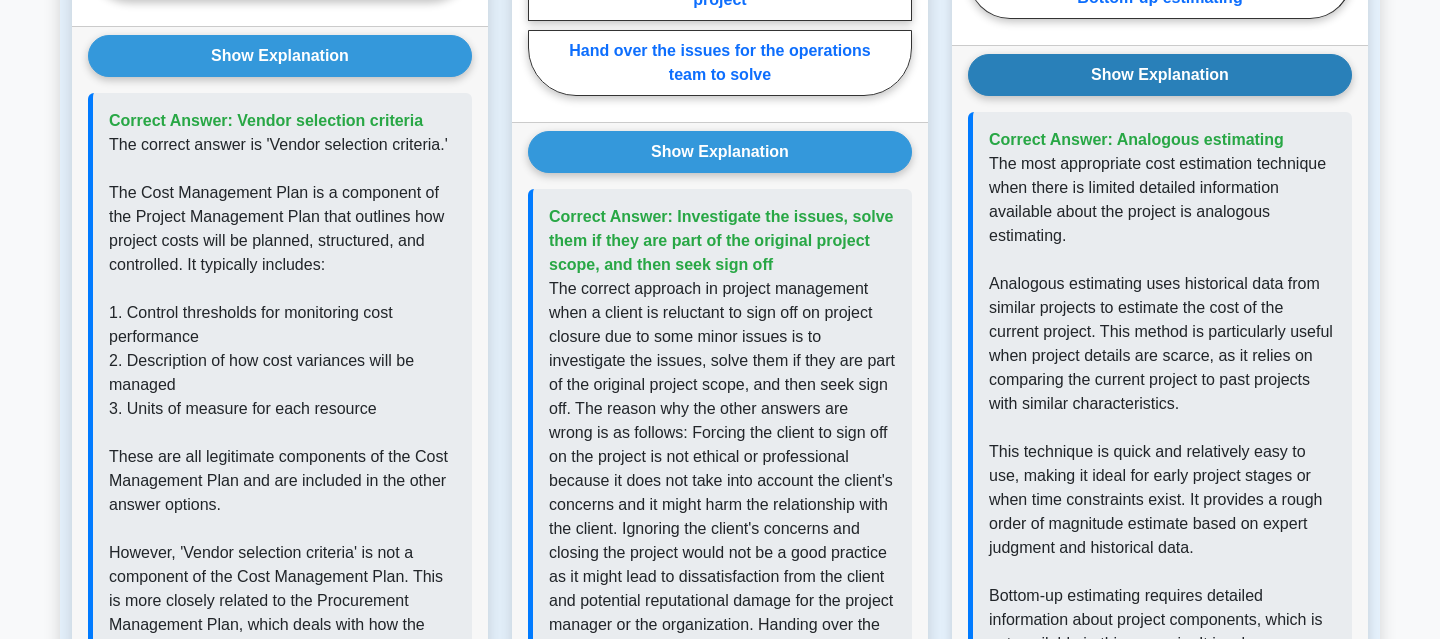 scroll, scrollTop: 1785, scrollLeft: 0, axis: vertical 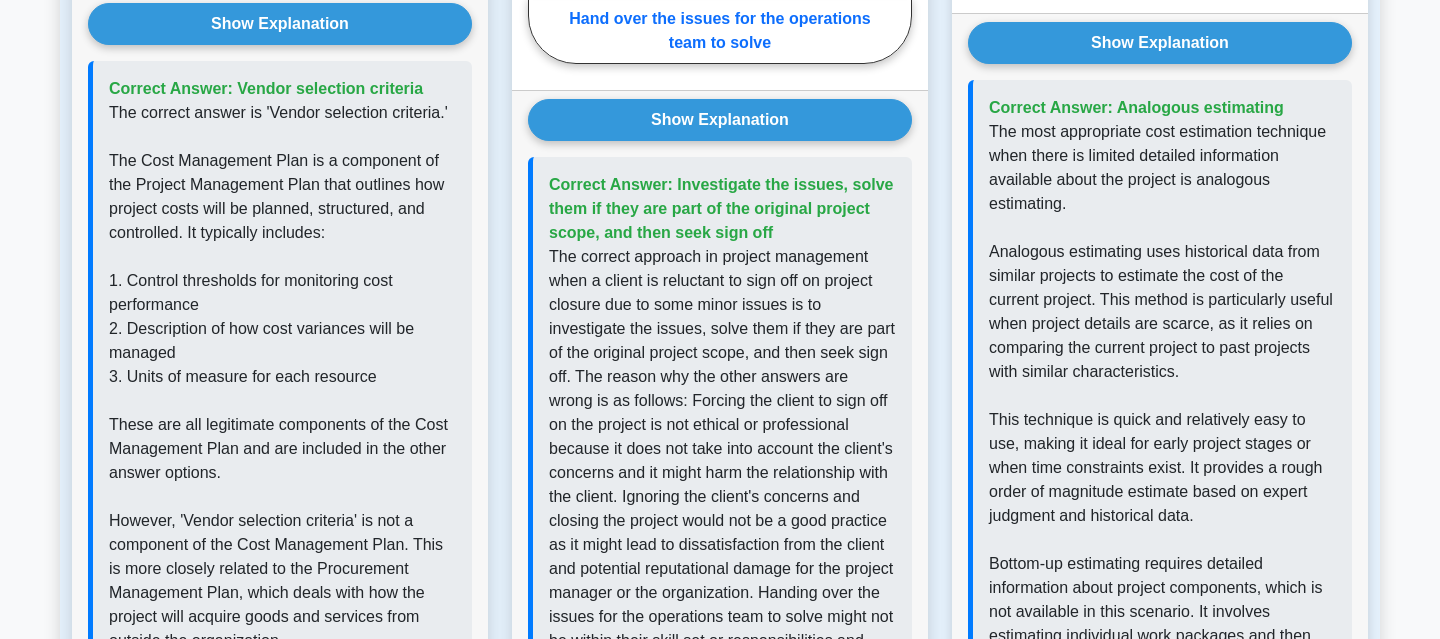 click on "Correct Answer:
Analogous estimating" at bounding box center [1136, 107] 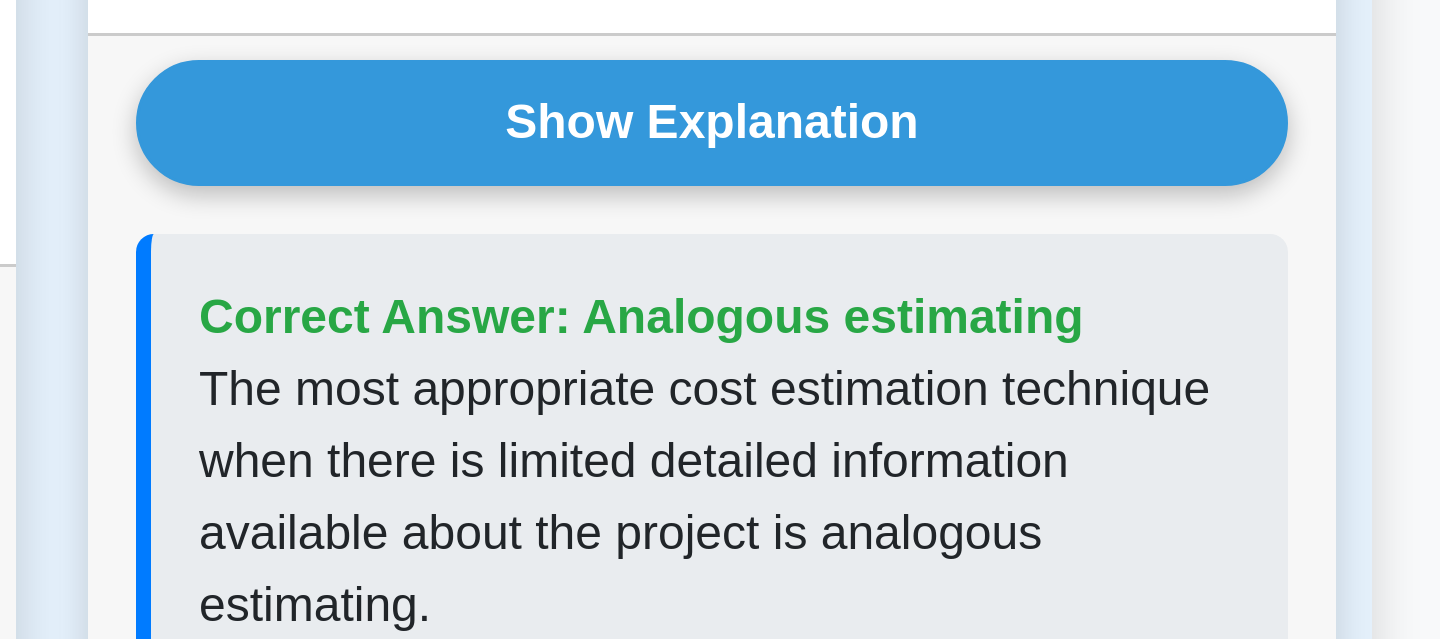 click on "Show Explanation
Correct Answer:
Analogous estimating
The most appropriate cost estimation technique when there is limited detailed information available about the project is analogous estimating." at bounding box center (280, 503) 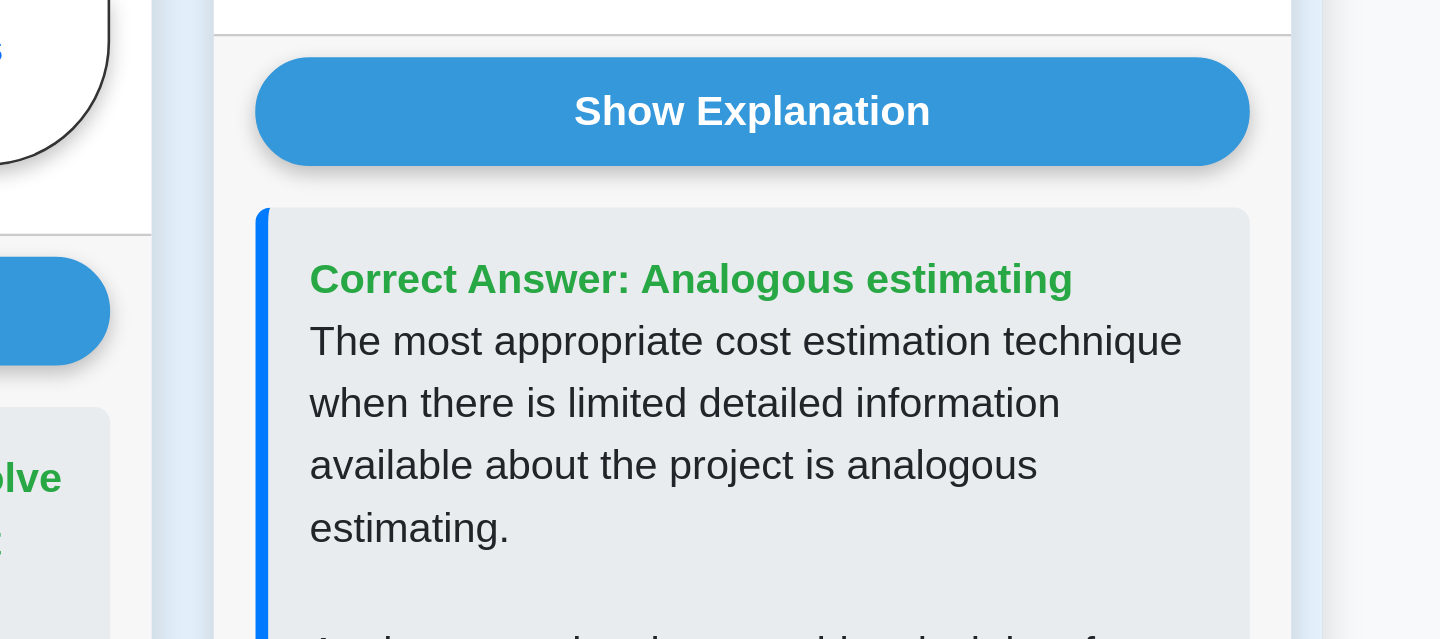 click on "The most appropriate cost estimation technique when there is limited detailed information available about the project is analogous estimating. Analogous estimating uses historical data from similar projects to estimate the cost of the current project. This method is particularly useful when project details are scarce, as it relies on comparing the current project to past projects with similar characteristics. This technique is quick and relatively easy to use, making it ideal for early project stages or when time constraints exist. It provides a rough order of magnitude estimate based on expert judgment and historical data. Bottom-up estimating requires detailed information about project components, which is not available in this scenario. It involves estimating individual work packages and then aggregating them, which is not feasible with limited information." at bounding box center [1162, 624] 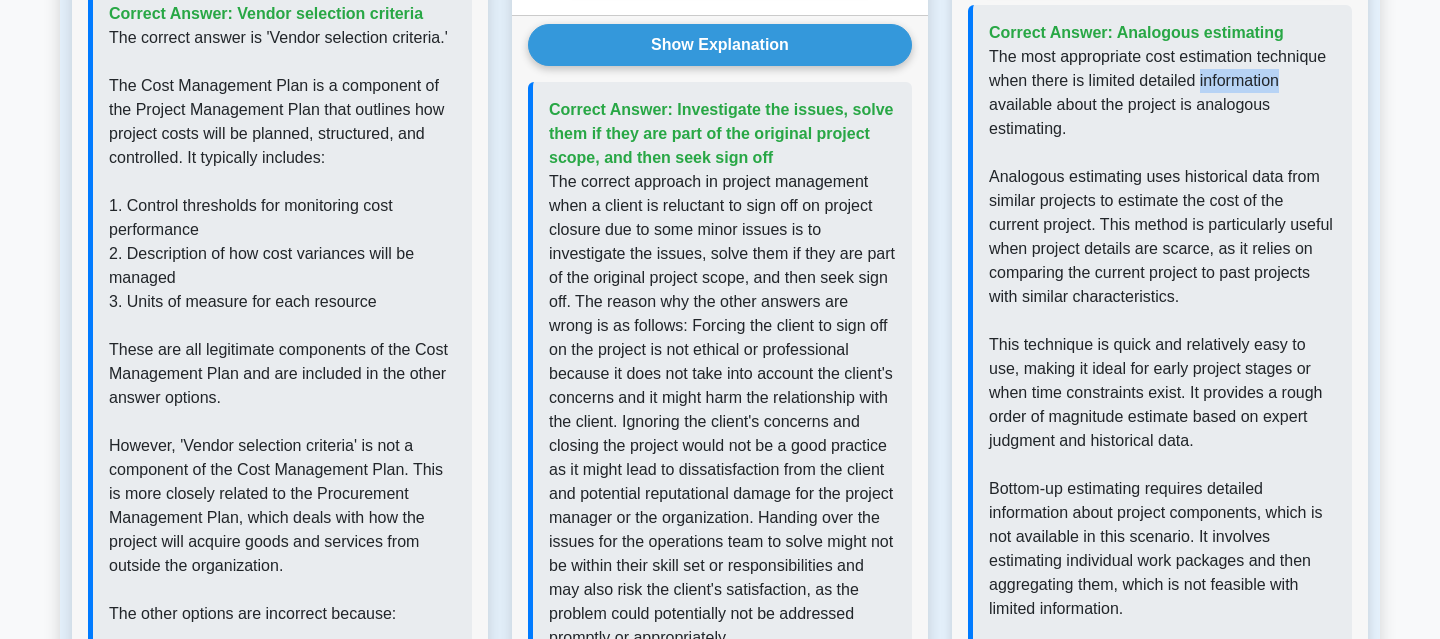 scroll, scrollTop: 1864, scrollLeft: 0, axis: vertical 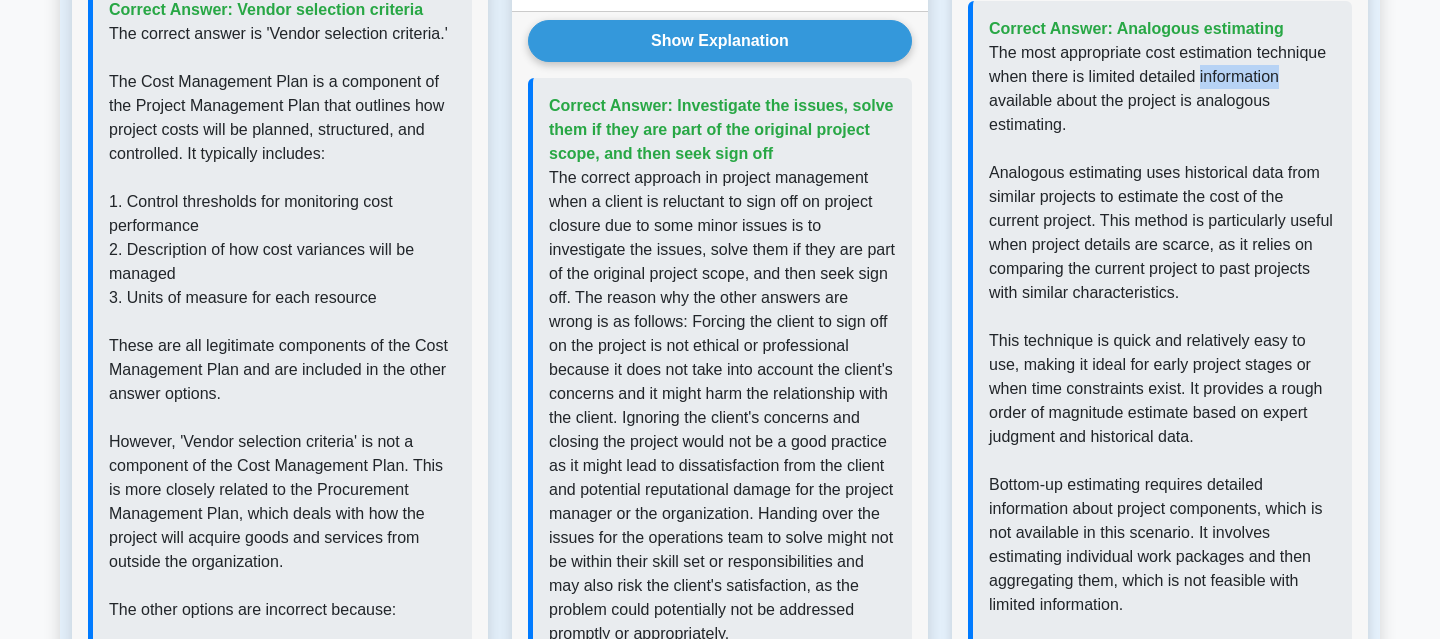 click on "The most appropriate cost estimation technique when there is limited detailed information available about the project is analogous estimating. Analogous estimating uses historical data from similar projects to estimate the cost of the current project. This method is particularly useful when project details are scarce, as it relies on comparing the current project to past projects with similar characteristics. This technique is quick and relatively easy to use, making it ideal for early project stages or when time constraints exist. It provides a rough order of magnitude estimate based on expert judgment and historical data. Bottom-up estimating requires detailed information about project components, which is not available in this scenario. It involves estimating individual work packages and then aggregating them, which is not feasible with limited information." at bounding box center [1162, 545] 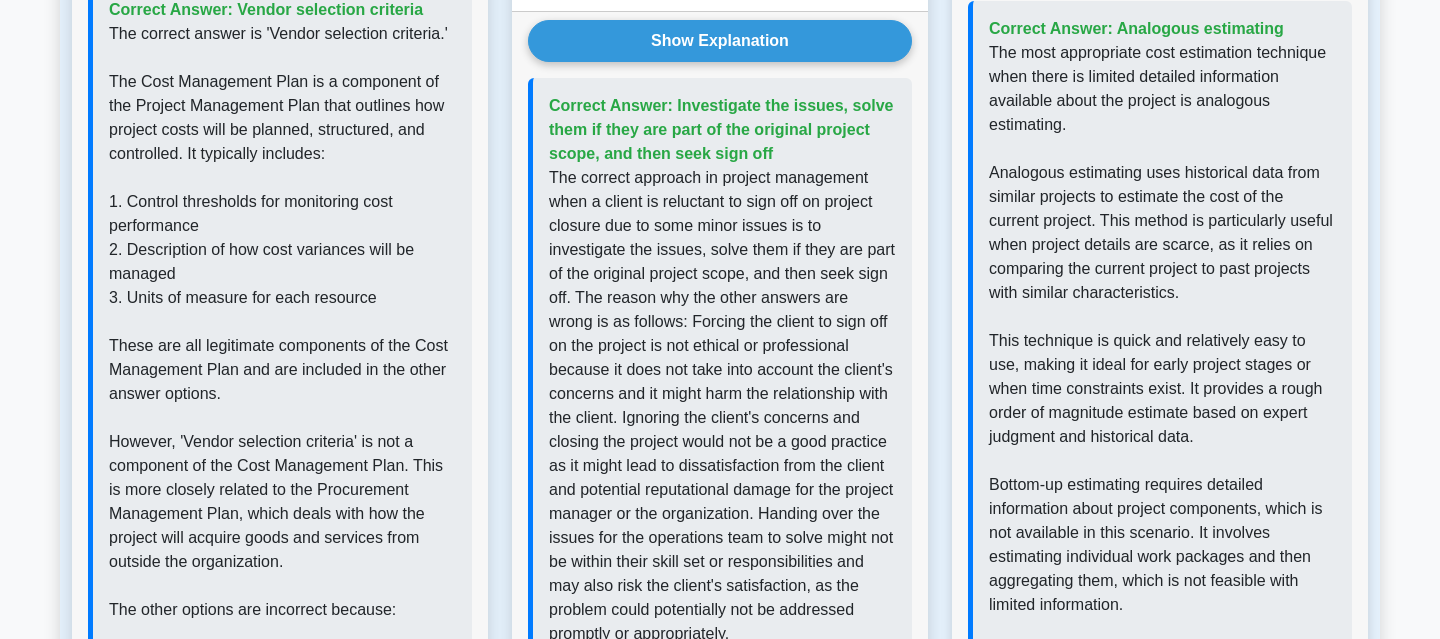 click on "The most appropriate cost estimation technique when there is limited detailed information available about the project is analogous estimating. Analogous estimating uses historical data from similar projects to estimate the cost of the current project. This method is particularly useful when project details are scarce, as it relies on comparing the current project to past projects with similar characteristics. This technique is quick and relatively easy to use, making it ideal for early project stages or when time constraints exist. It provides a rough order of magnitude estimate based on expert judgment and historical data. Bottom-up estimating requires detailed information about project components, which is not available in this scenario. It involves estimating individual work packages and then aggregating them, which is not feasible with limited information." at bounding box center [1162, 545] 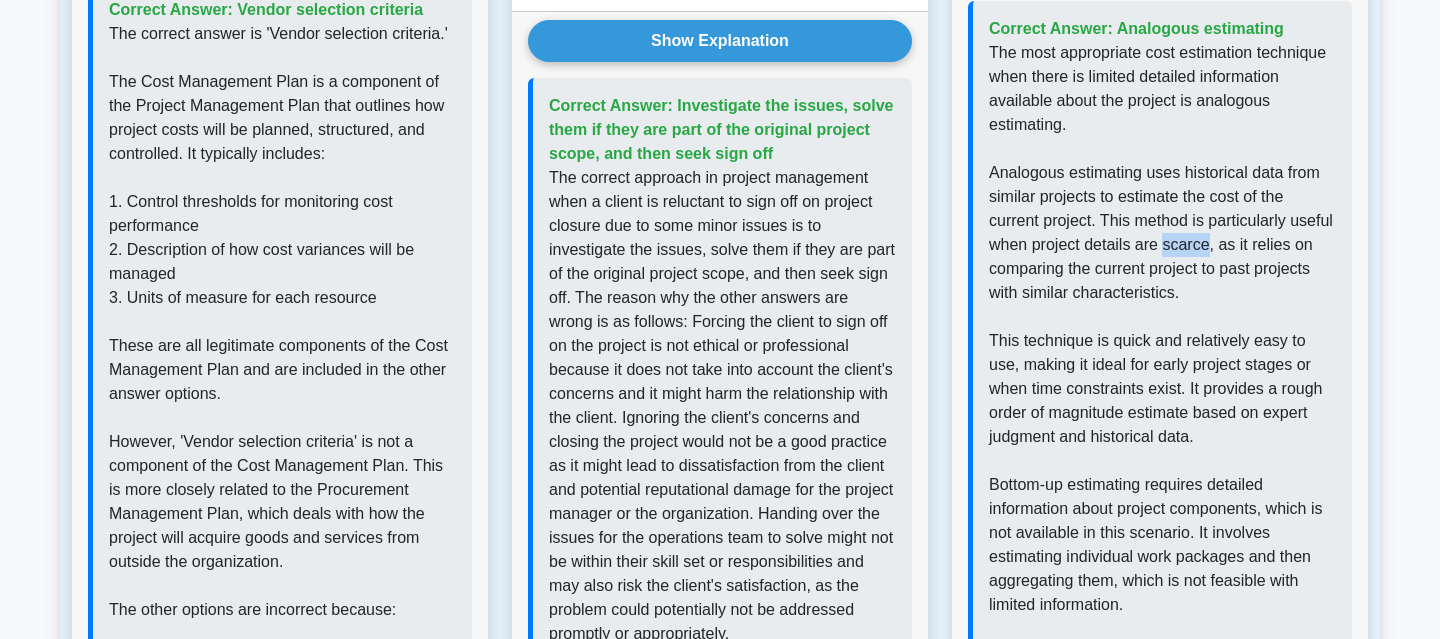 click on "The most appropriate cost estimation technique when there is limited detailed information available about the project is analogous estimating. Analogous estimating uses historical data from similar projects to estimate the cost of the current project. This method is particularly useful when project details are scarce, as it relies on comparing the current project to past projects with similar characteristics. This technique is quick and relatively easy to use, making it ideal for early project stages or when time constraints exist. It provides a rough order of magnitude estimate based on expert judgment and historical data. Bottom-up estimating requires detailed information about project components, which is not available in this scenario. It involves estimating individual work packages and then aggregating them, which is not feasible with limited information." at bounding box center [1162, 545] 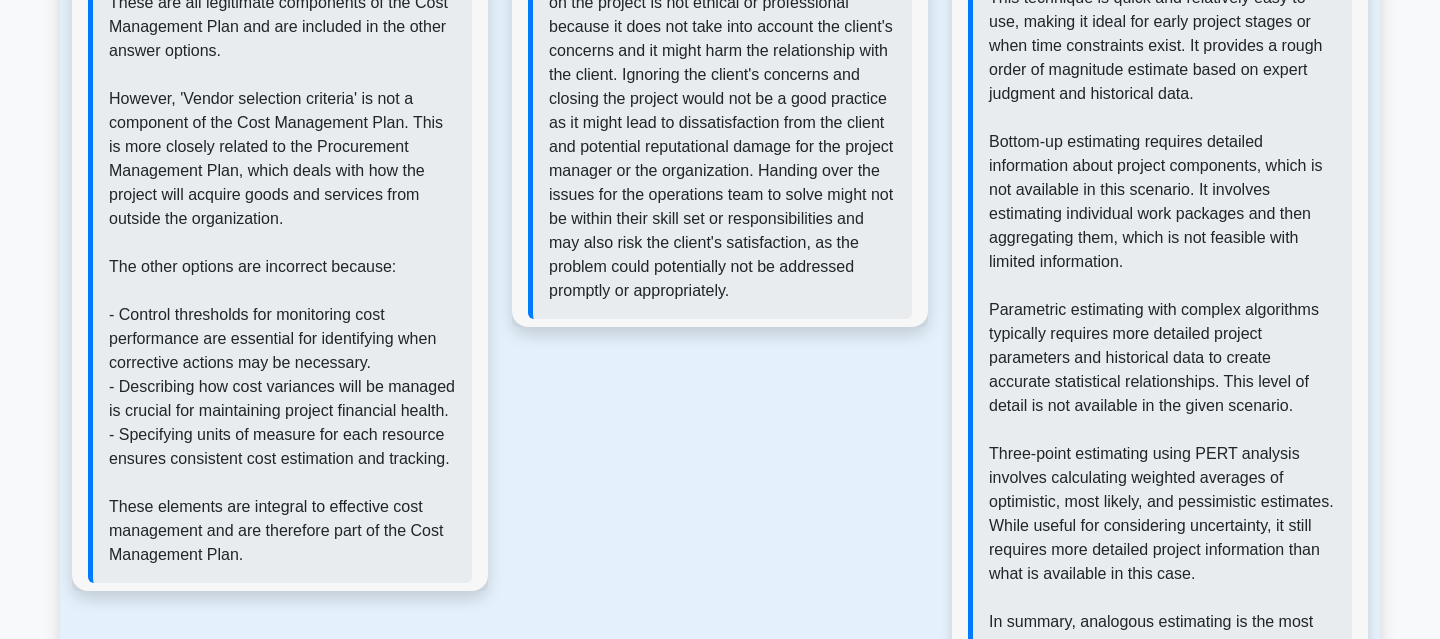 scroll, scrollTop: 2209, scrollLeft: 0, axis: vertical 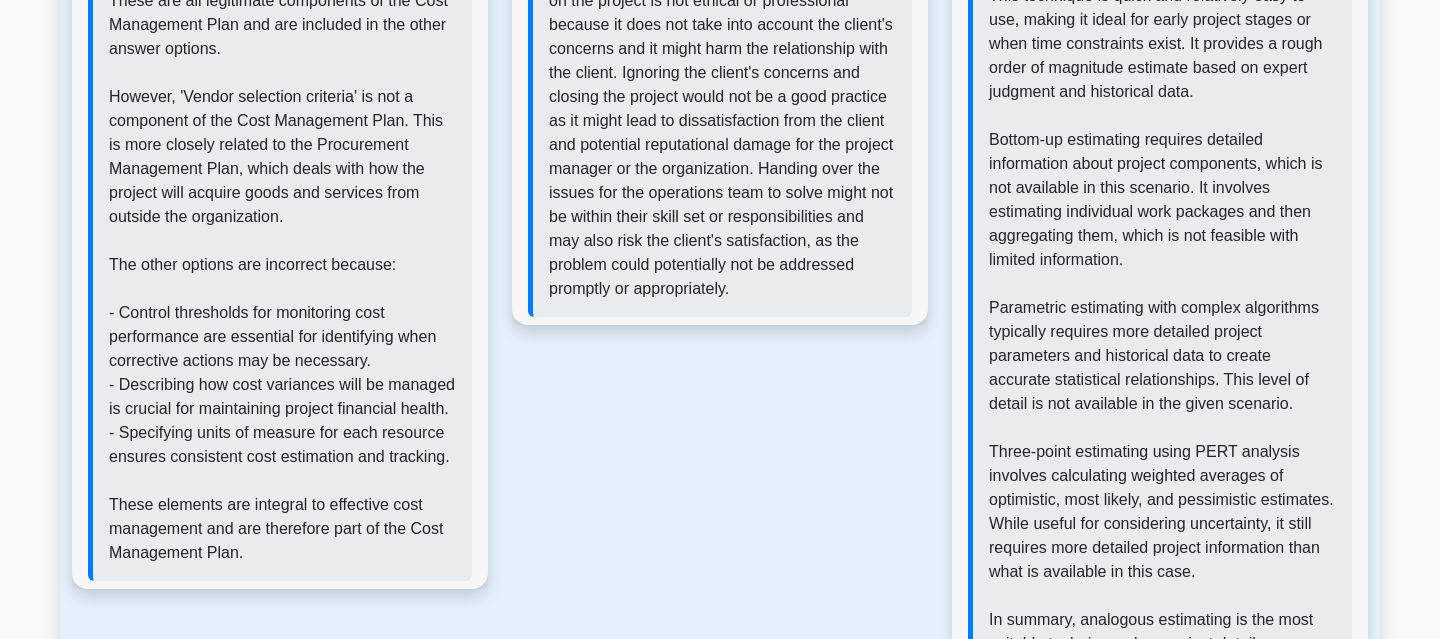click on "The most appropriate cost estimation technique when there is limited detailed information available about the project is analogous estimating. Analogous estimating uses historical data from similar projects to estimate the cost of the current project. This method is particularly useful when project details are scarce, as it relies on comparing the current project to past projects with similar characteristics. This technique is quick and relatively easy to use, making it ideal for early project stages or when time constraints exist. It provides a rough order of magnitude estimate based on expert judgment and historical data. Bottom-up estimating requires detailed information about project components, which is not available in this scenario. It involves estimating individual work packages and then aggregating them, which is not feasible with limited information." at bounding box center (1162, 200) 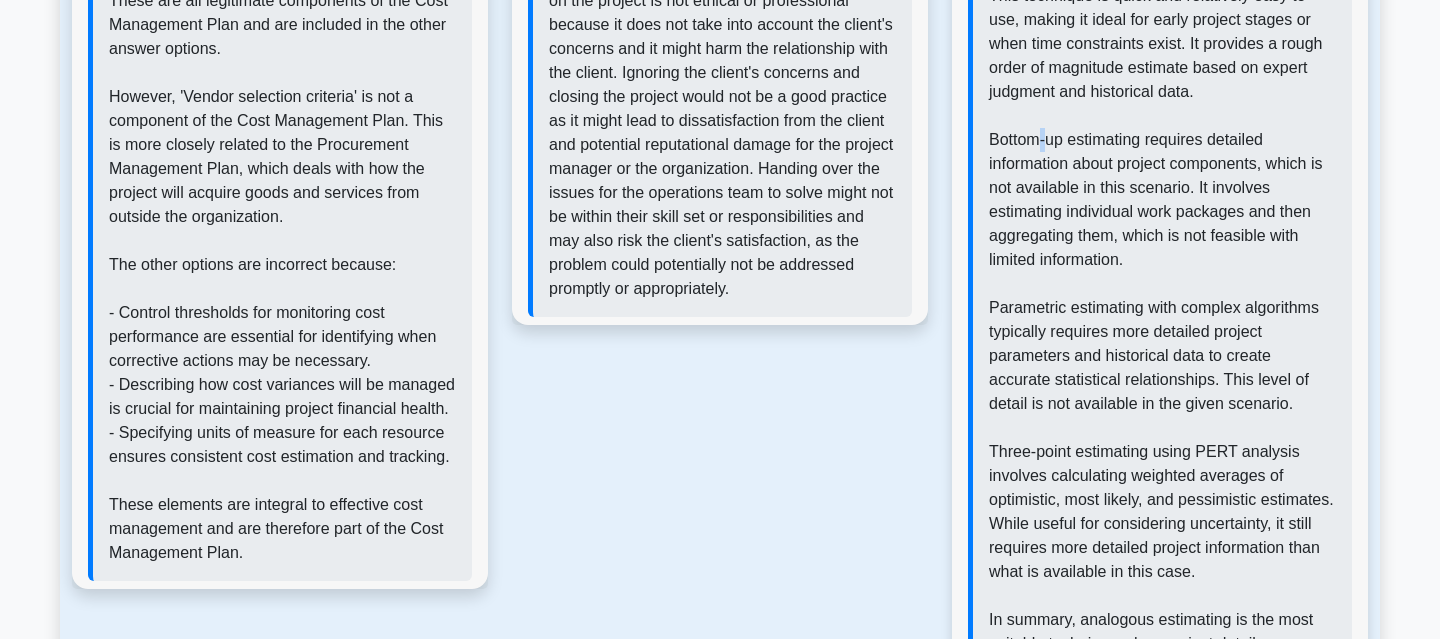 click on "The most appropriate cost estimation technique when there is limited detailed information available about the project is analogous estimating. Analogous estimating uses historical data from similar projects to estimate the cost of the current project. This method is particularly useful when project details are scarce, as it relies on comparing the current project to past projects with similar characteristics. This technique is quick and relatively easy to use, making it ideal for early project stages or when time constraints exist. It provides a rough order of magnitude estimate based on expert judgment and historical data. Bottom-up estimating requires detailed information about project components, which is not available in this scenario. It involves estimating individual work packages and then aggregating them, which is not feasible with limited information." at bounding box center [1162, 200] 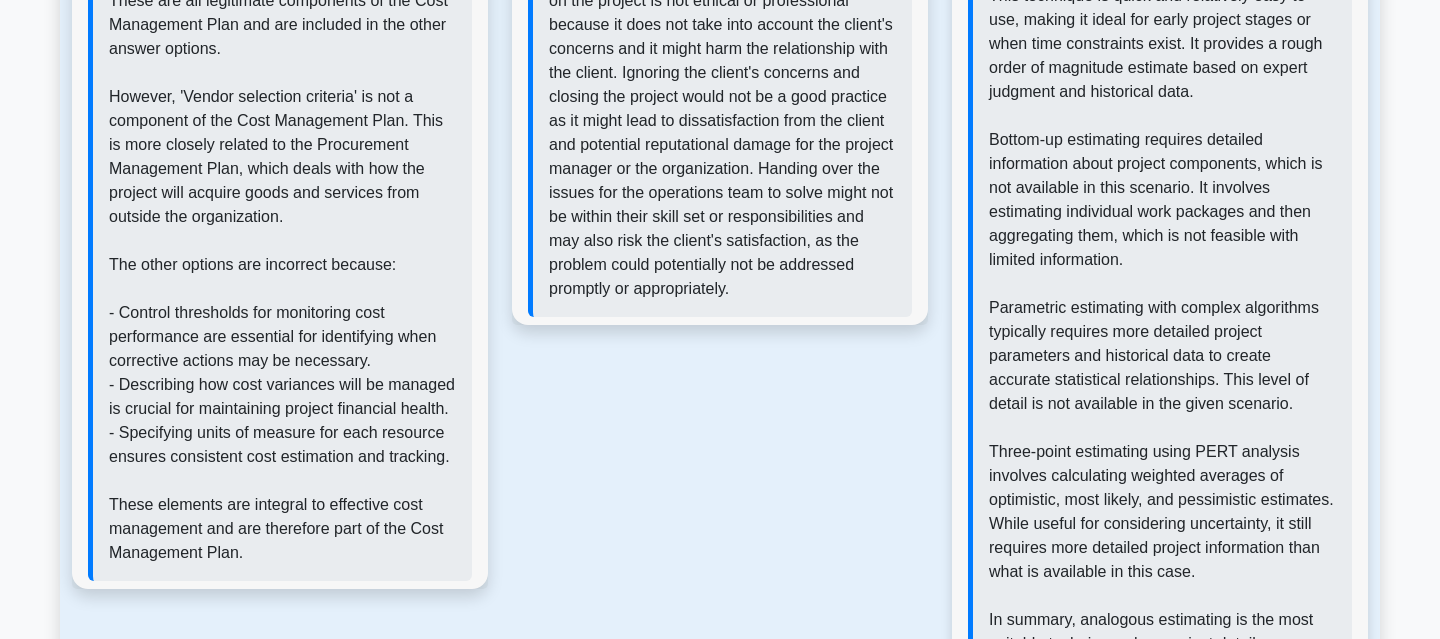 click on "The most appropriate cost estimation technique when there is limited detailed information available about the project is analogous estimating. Analogous estimating uses historical data from similar projects to estimate the cost of the current project. This method is particularly useful when project details are scarce, as it relies on comparing the current project to past projects with similar characteristics. This technique is quick and relatively easy to use, making it ideal for early project stages or when time constraints exist. It provides a rough order of magnitude estimate based on expert judgment and historical data. Bottom-up estimating requires detailed information about project components, which is not available in this scenario. It involves estimating individual work packages and then aggregating them, which is not feasible with limited information." at bounding box center [1162, 200] 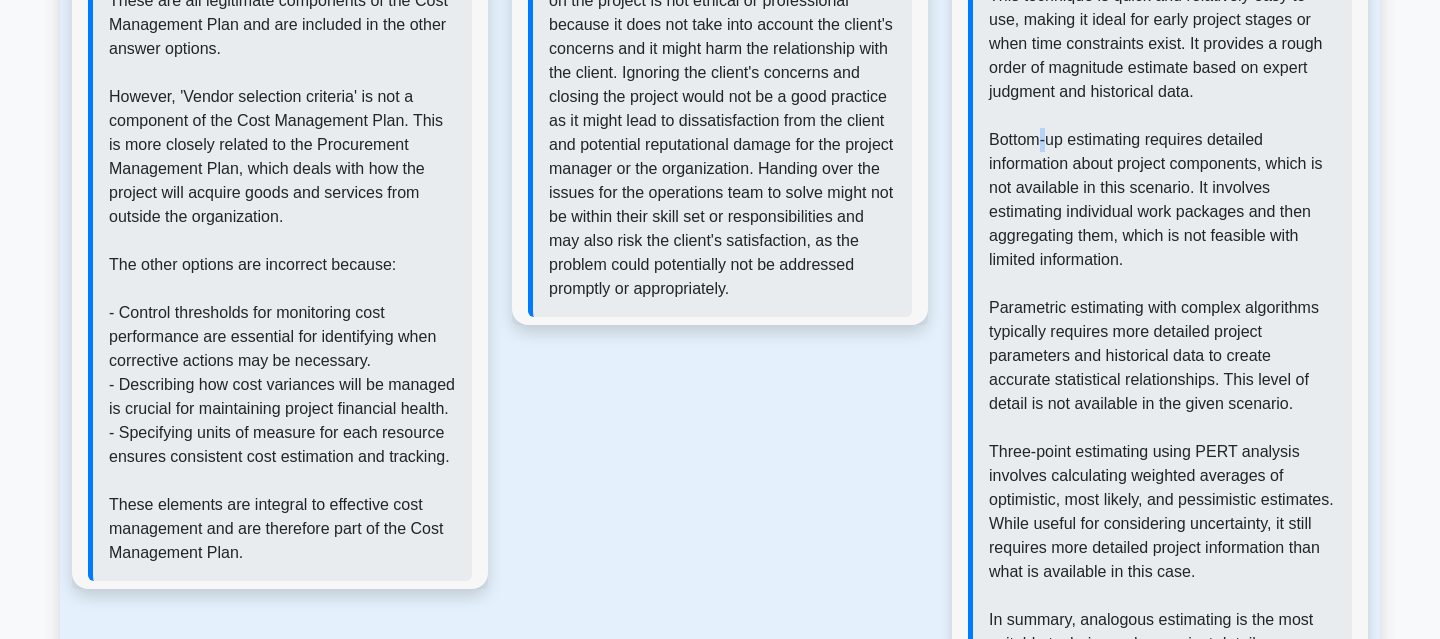 click on "The most appropriate cost estimation technique when there is limited detailed information available about the project is analogous estimating. Analogous estimating uses historical data from similar projects to estimate the cost of the current project. This method is particularly useful when project details are scarce, as it relies on comparing the current project to past projects with similar characteristics. This technique is quick and relatively easy to use, making it ideal for early project stages or when time constraints exist. It provides a rough order of magnitude estimate based on expert judgment and historical data. Bottom-up estimating requires detailed information about project components, which is not available in this scenario. It involves estimating individual work packages and then aggregating them, which is not feasible with limited information." at bounding box center (1162, 200) 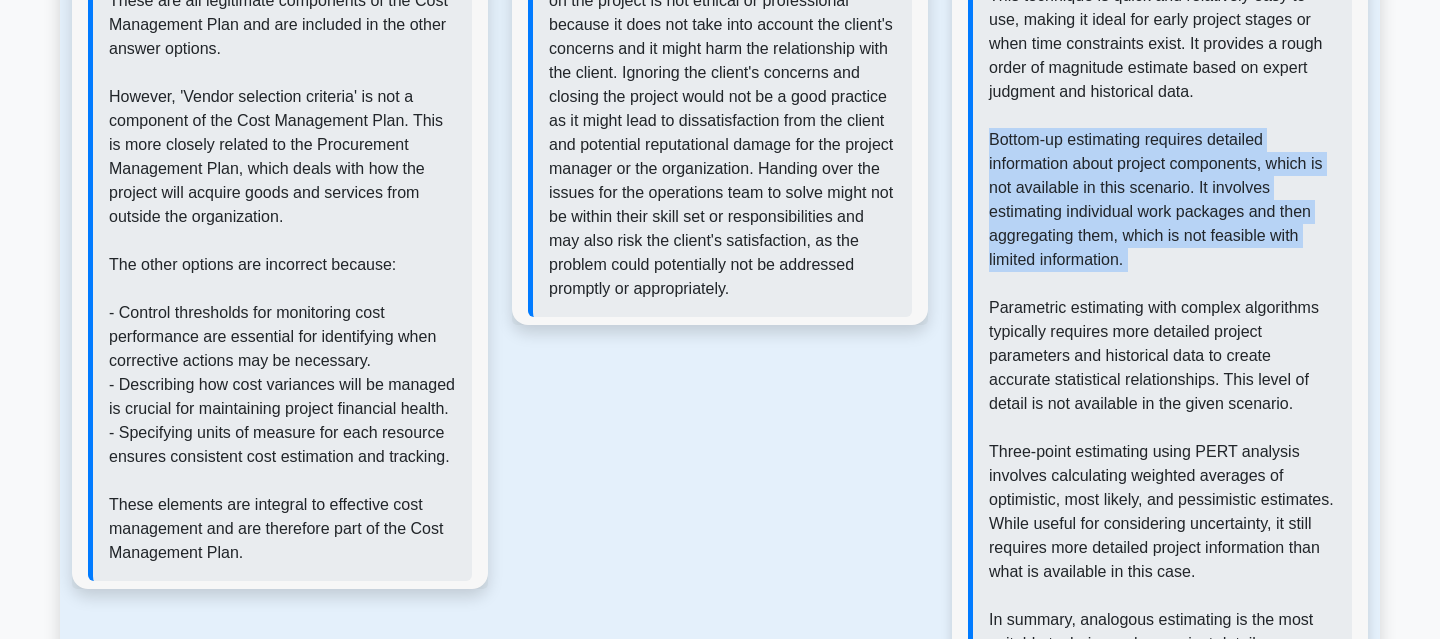 click on "The most appropriate cost estimation technique when there is limited detailed information available about the project is analogous estimating. Analogous estimating uses historical data from similar projects to estimate the cost of the current project. This method is particularly useful when project details are scarce, as it relies on comparing the current project to past projects with similar characteristics. This technique is quick and relatively easy to use, making it ideal for early project stages or when time constraints exist. It provides a rough order of magnitude estimate based on expert judgment and historical data. Bottom-up estimating requires detailed information about project components, which is not available in this scenario. It involves estimating individual work packages and then aggregating them, which is not feasible with limited information." at bounding box center (1162, 200) 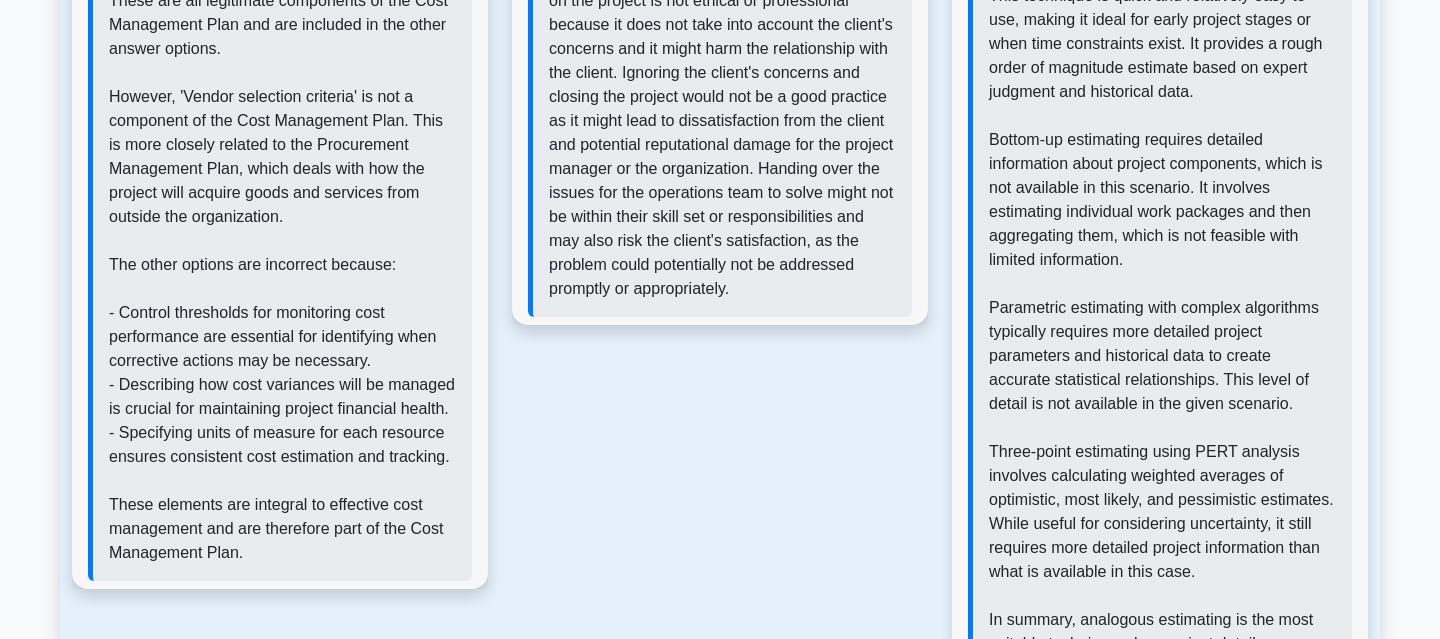 click on "The most appropriate cost estimation technique when there is limited detailed information available about the project is analogous estimating. Analogous estimating uses historical data from similar projects to estimate the cost of the current project. This method is particularly useful when project details are scarce, as it relies on comparing the current project to past projects with similar characteristics. This technique is quick and relatively easy to use, making it ideal for early project stages or when time constraints exist. It provides a rough order of magnitude estimate based on expert judgment and historical data. Bottom-up estimating requires detailed information about project components, which is not available in this scenario. It involves estimating individual work packages and then aggregating them, which is not feasible with limited information." at bounding box center [1162, 200] 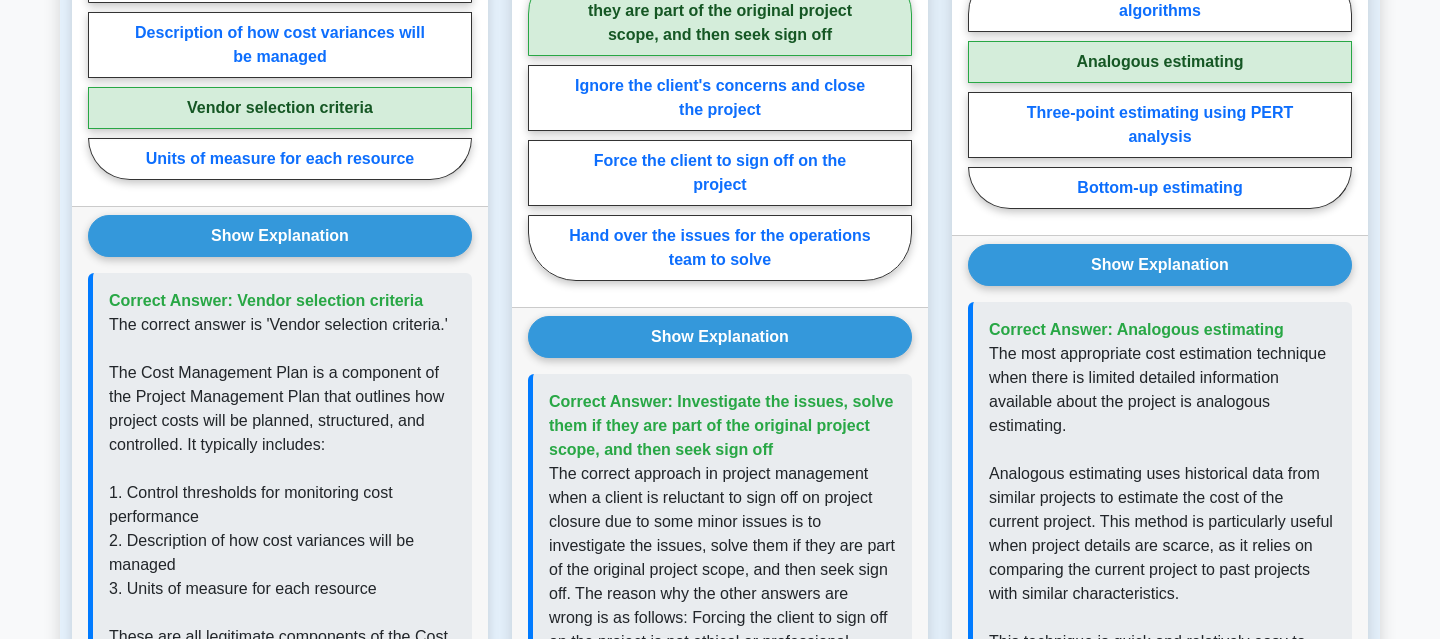 scroll, scrollTop: 1553, scrollLeft: 0, axis: vertical 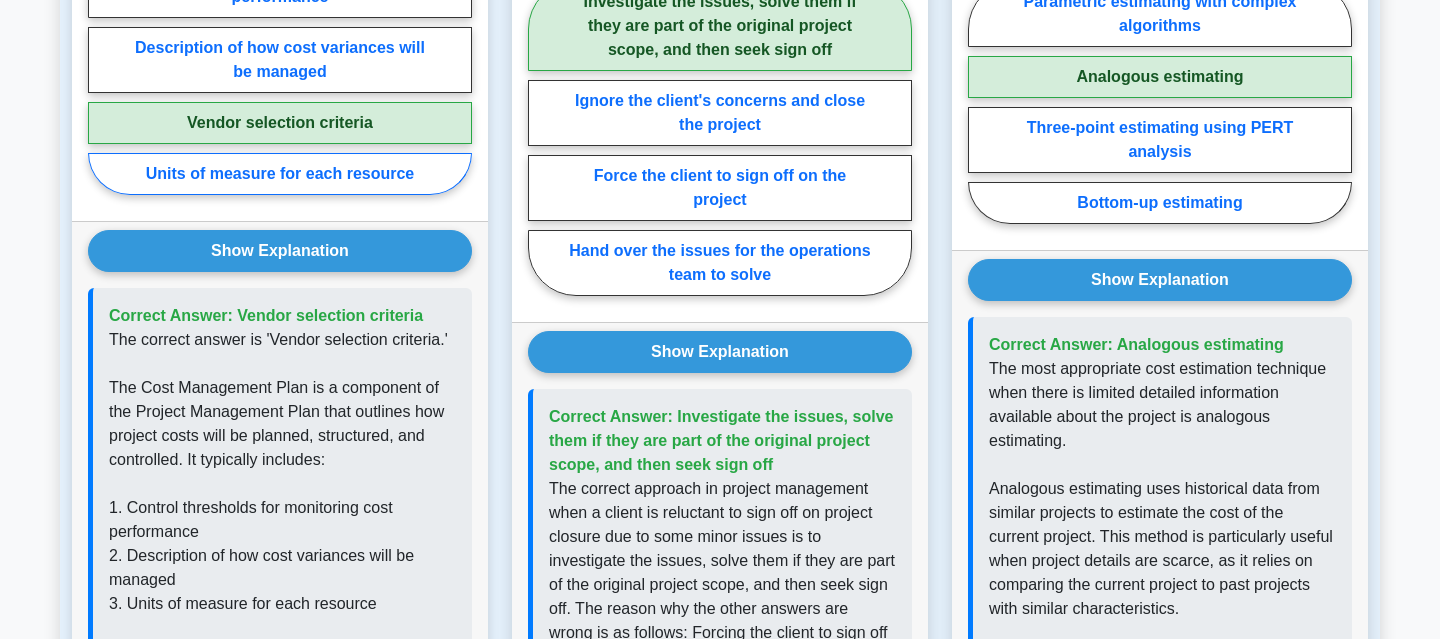 click on "Units of measure for each resource" at bounding box center (280, 174) 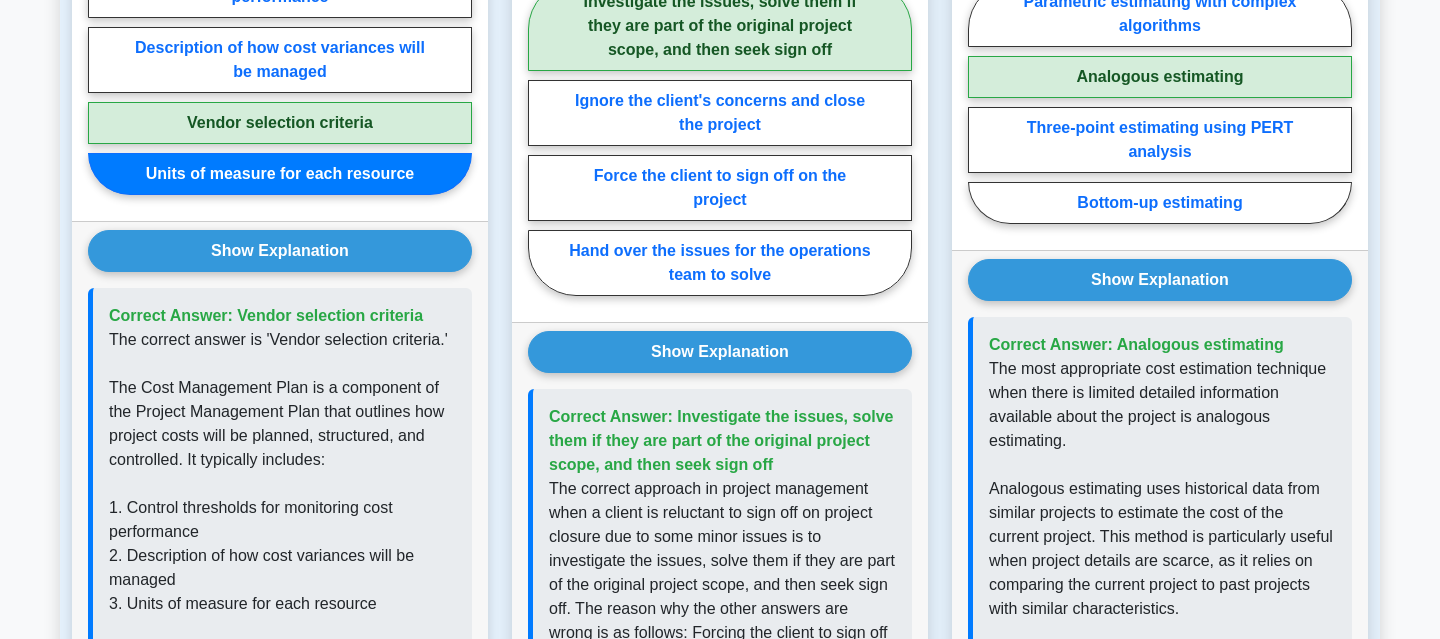 click on "Units of measure for each resource" at bounding box center [280, 174] 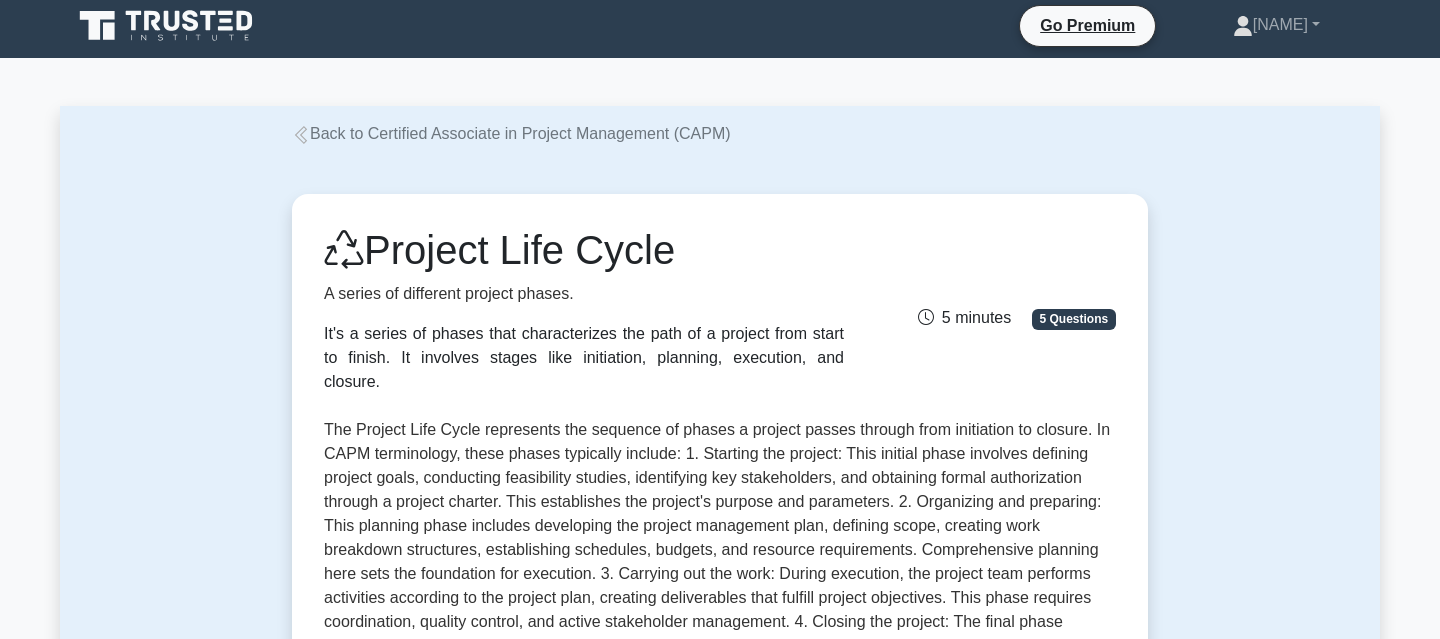 scroll, scrollTop: 0, scrollLeft: 0, axis: both 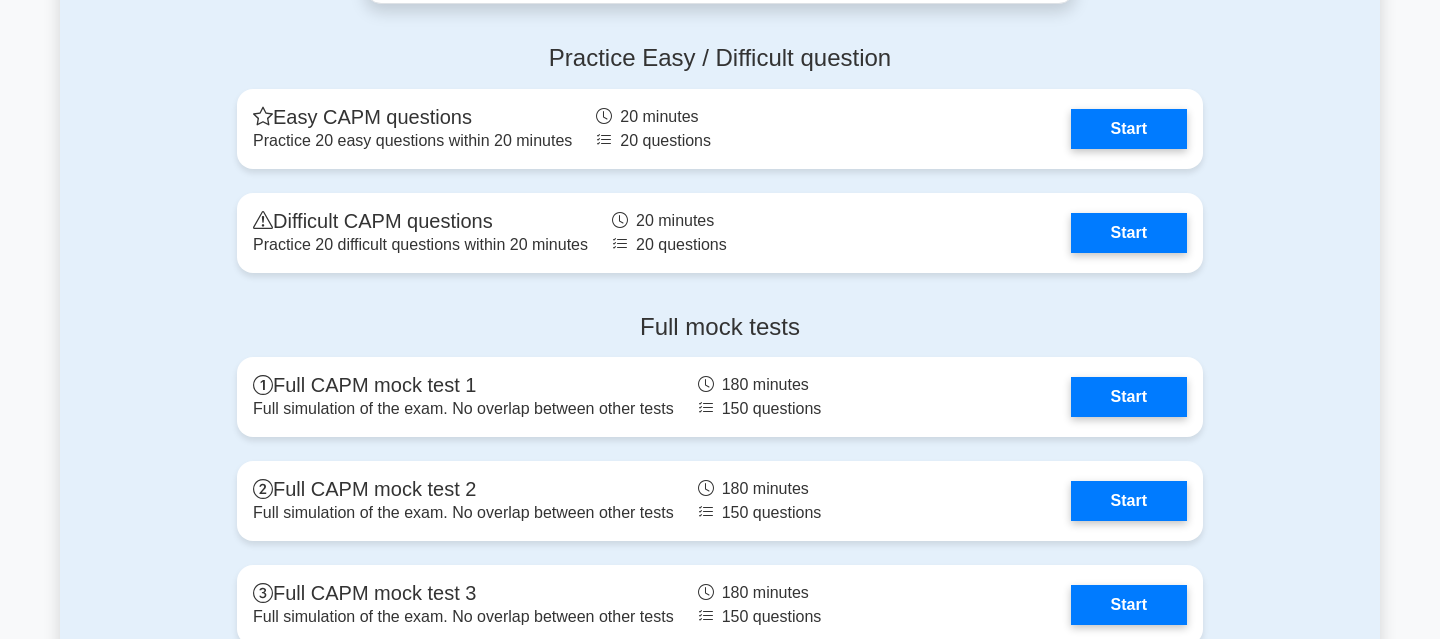 click on "Practice Easy / Difficult question
Easy CAPM questions
Practice 20 easy questions within 20 minutes
20 minutes
20 questions
Start
Difficult CAPM questions
Practice 20 difficult questions within 20 minutes
20 minutes
20 questions
Start" at bounding box center [720, 162] 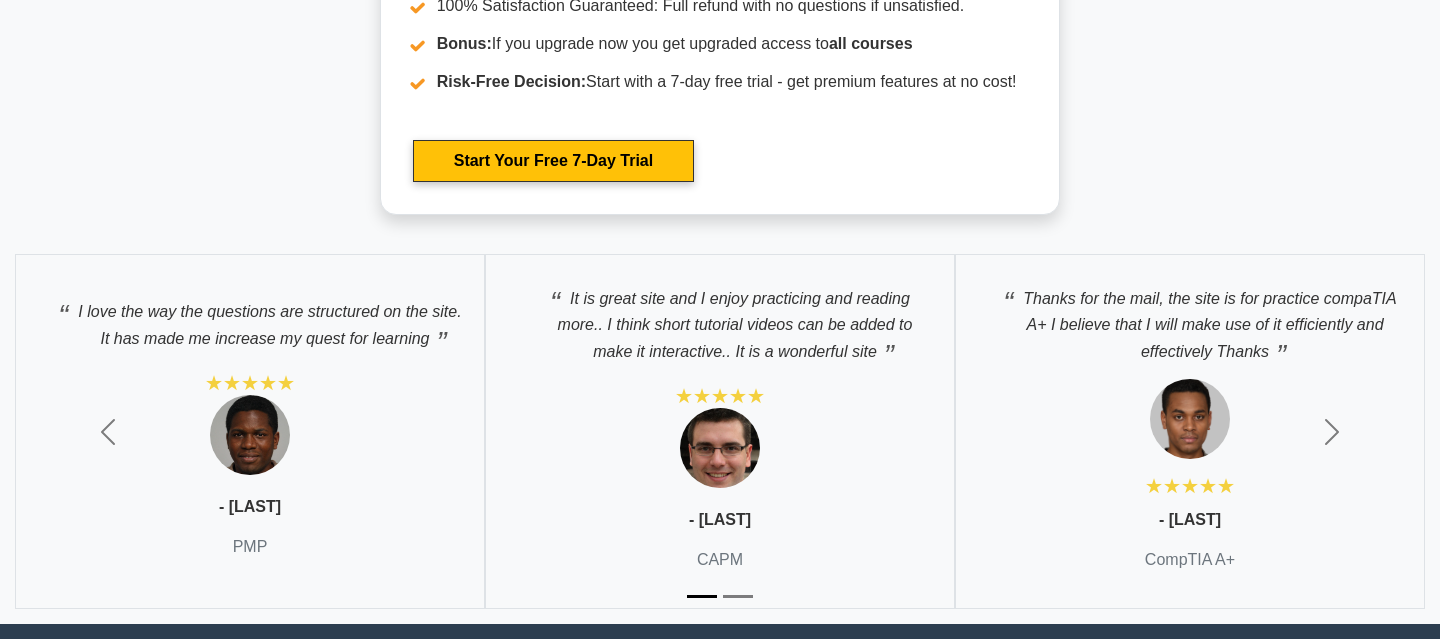 scroll, scrollTop: 7304, scrollLeft: 0, axis: vertical 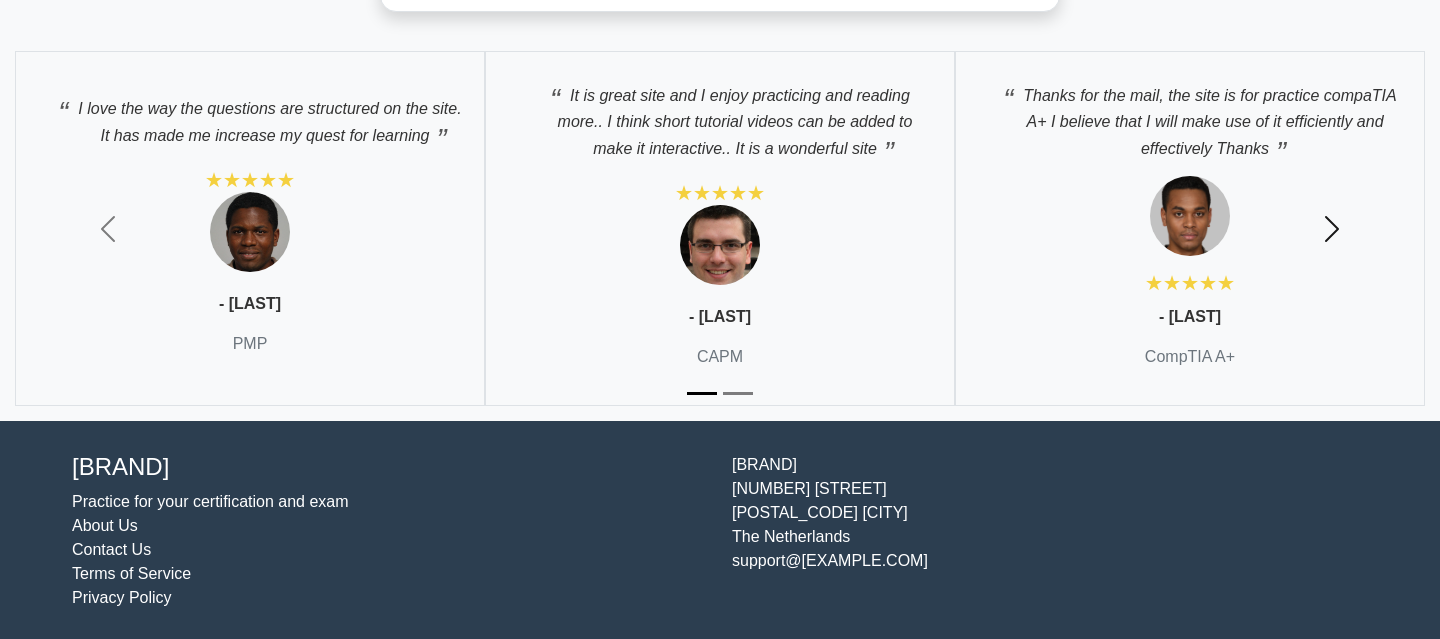 click on "Next" at bounding box center [1332, 228] 